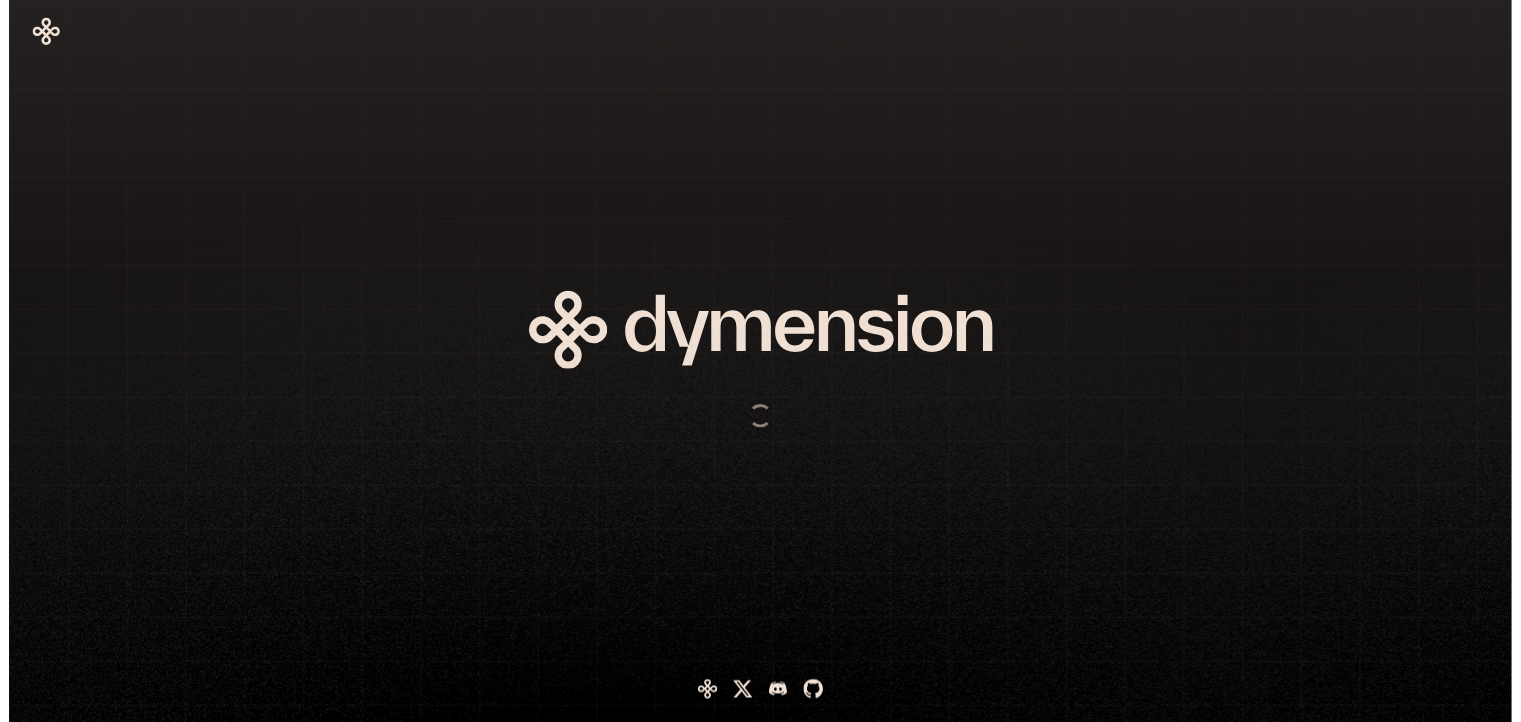 scroll, scrollTop: 0, scrollLeft: 0, axis: both 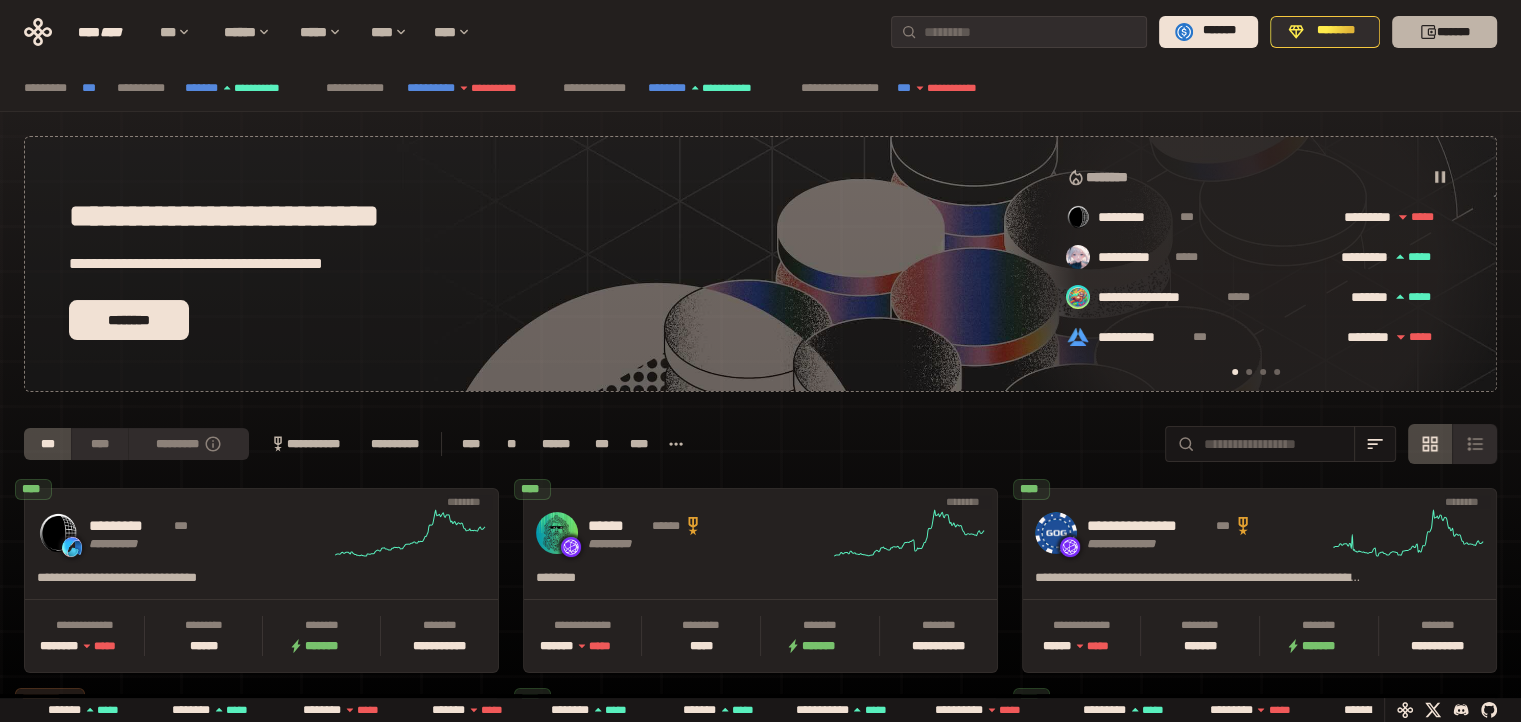 click on "*******" at bounding box center (1444, 32) 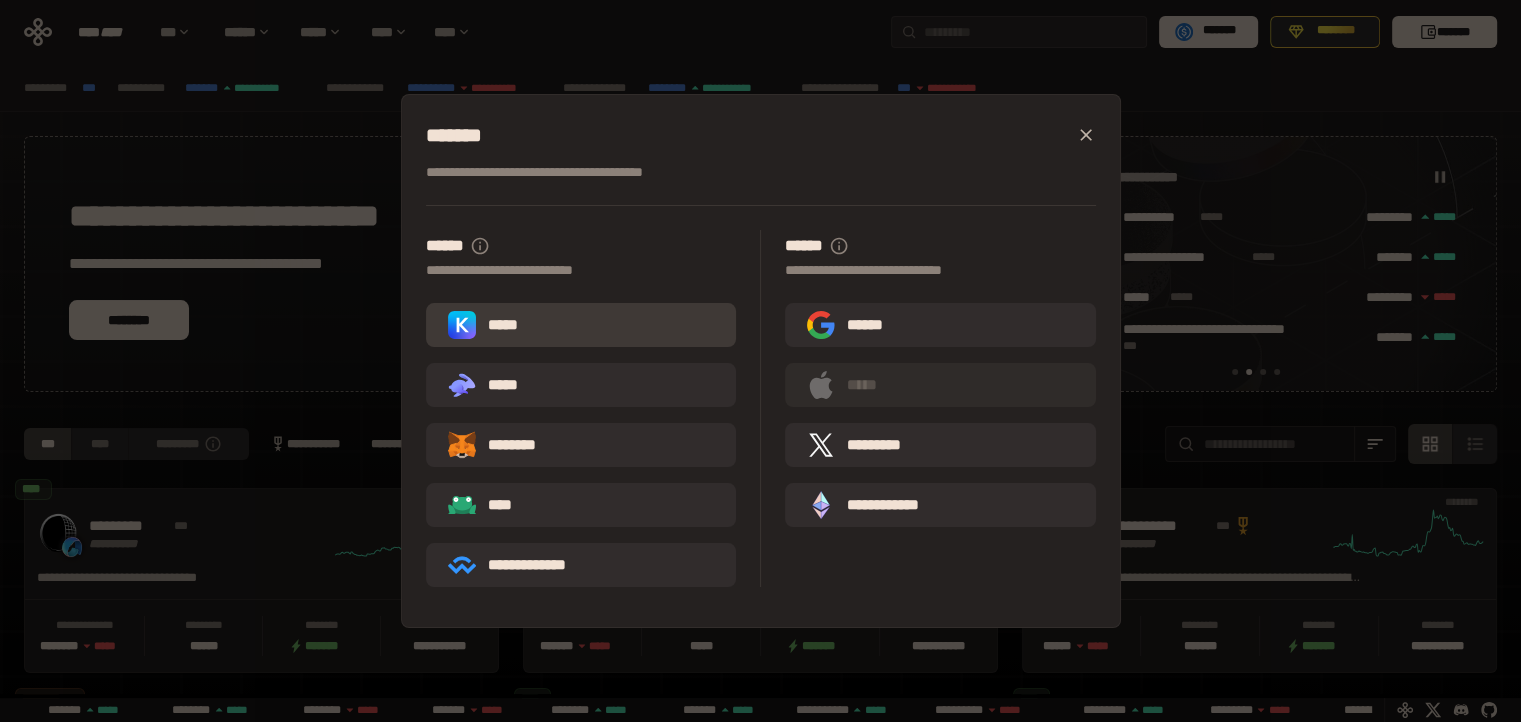 scroll, scrollTop: 0, scrollLeft: 436, axis: horizontal 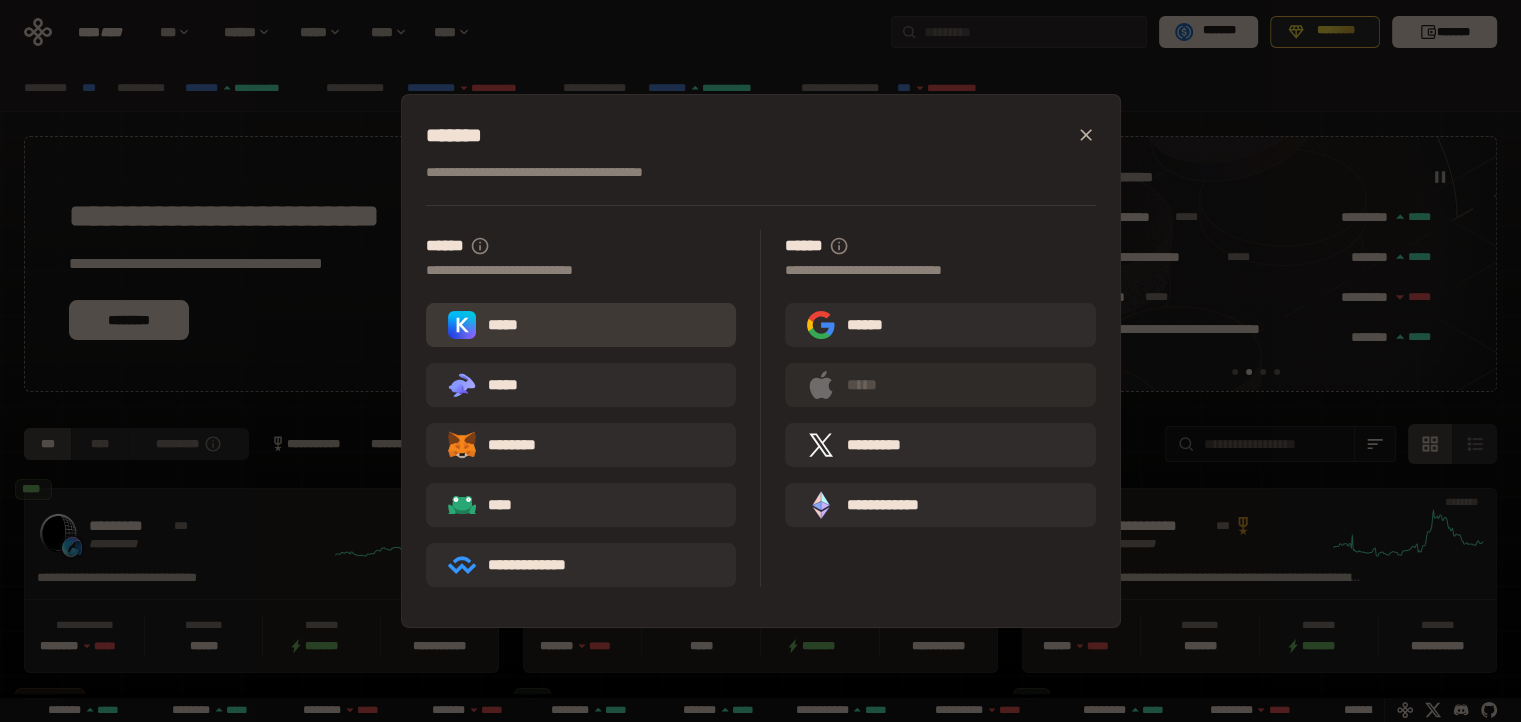 click on "*****" at bounding box center [581, 325] 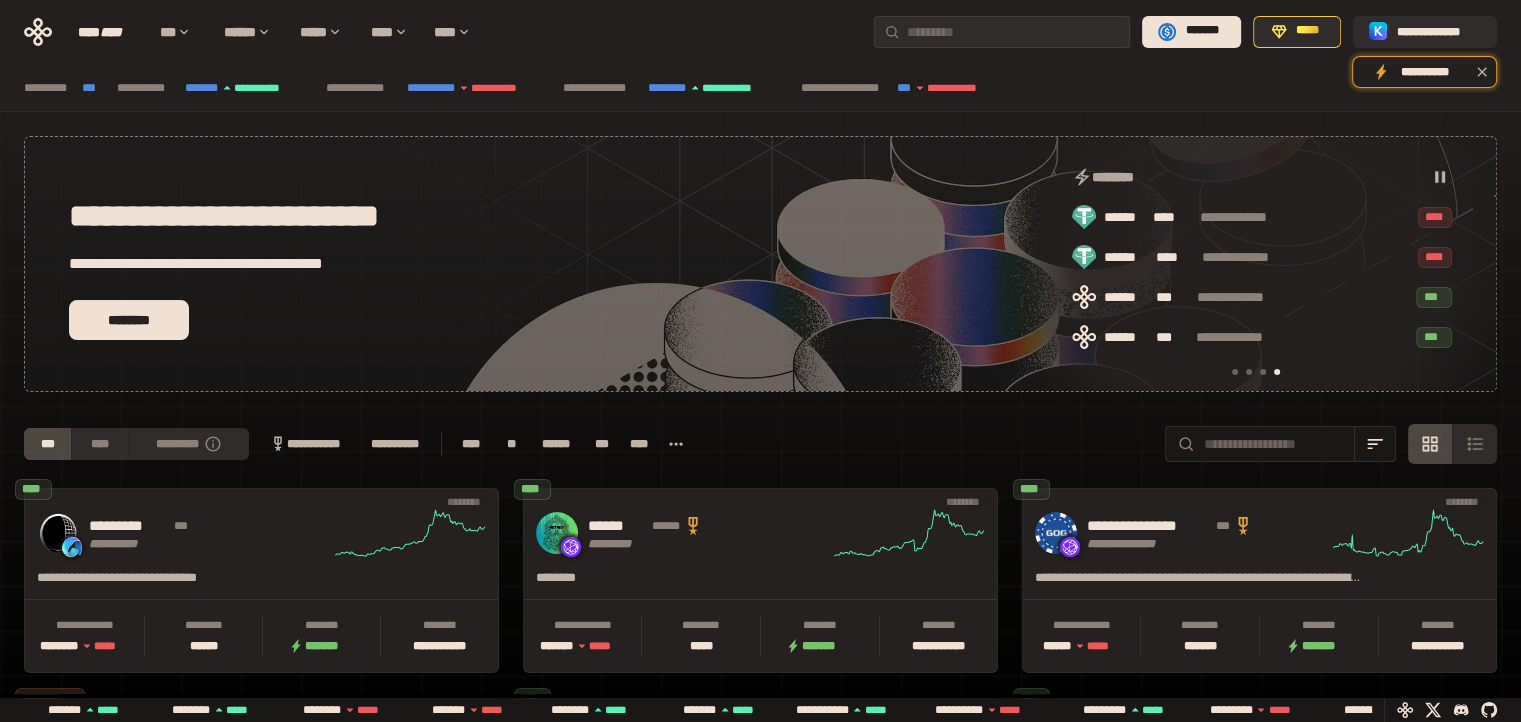scroll, scrollTop: 0, scrollLeft: 1276, axis: horizontal 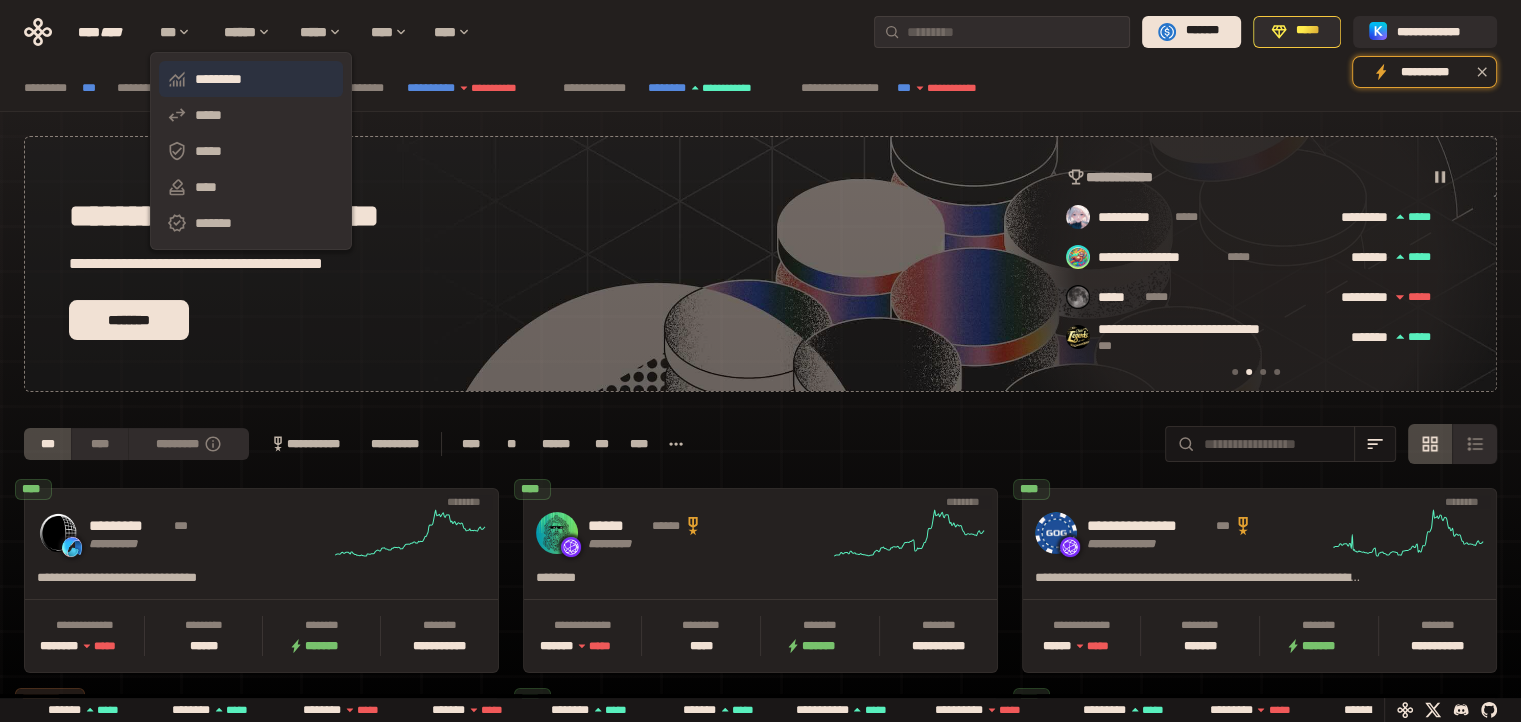 click on "*********" at bounding box center (251, 79) 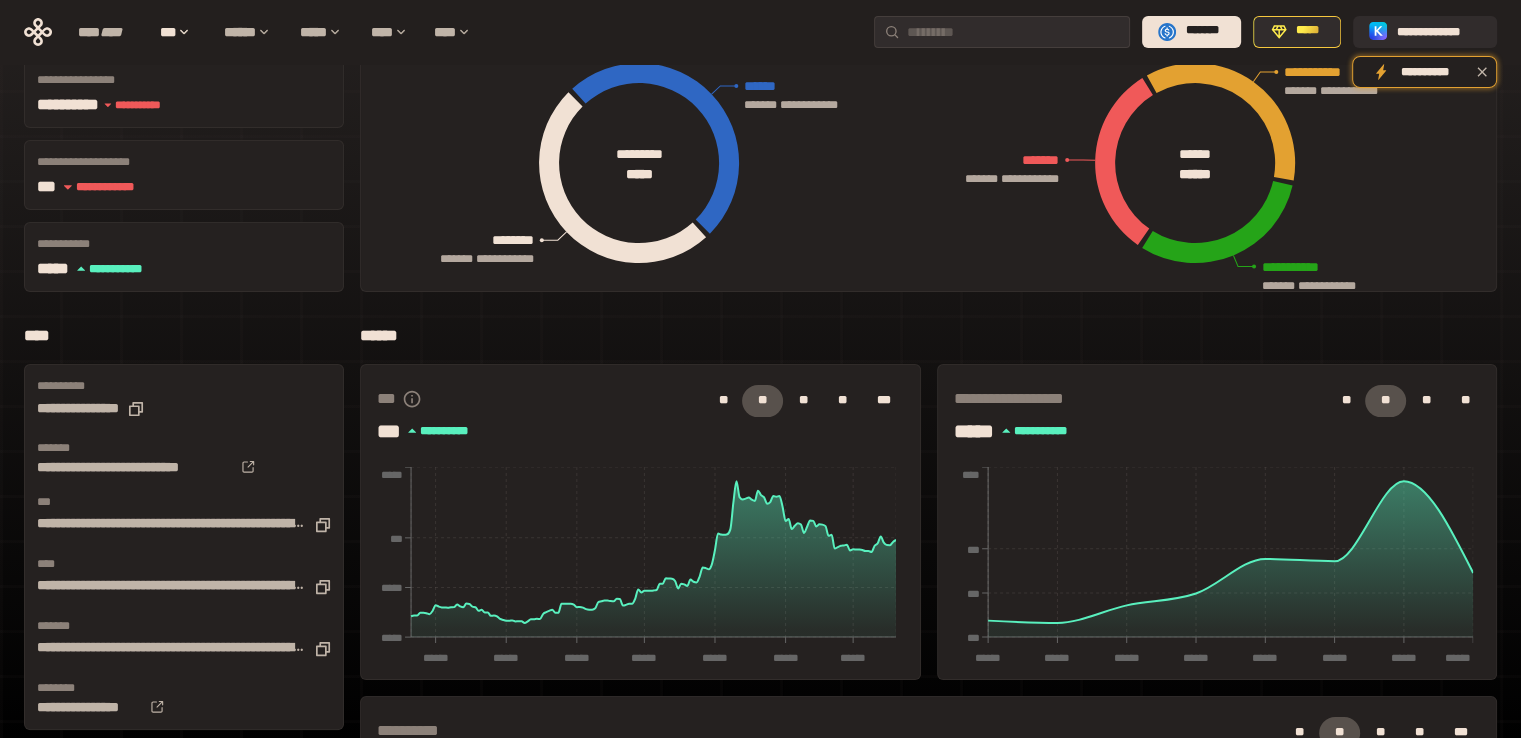 scroll, scrollTop: 0, scrollLeft: 0, axis: both 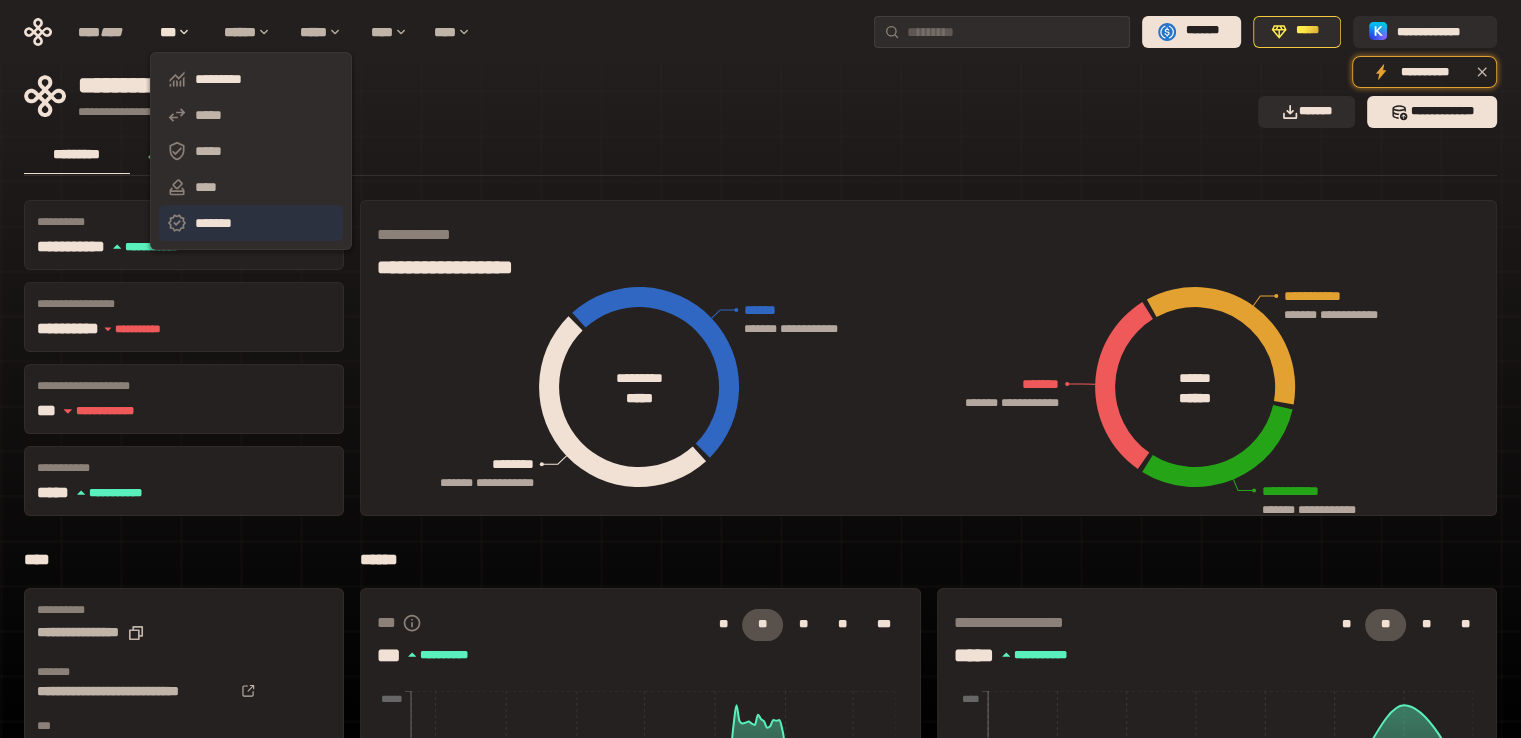 click on "*******" at bounding box center (251, 223) 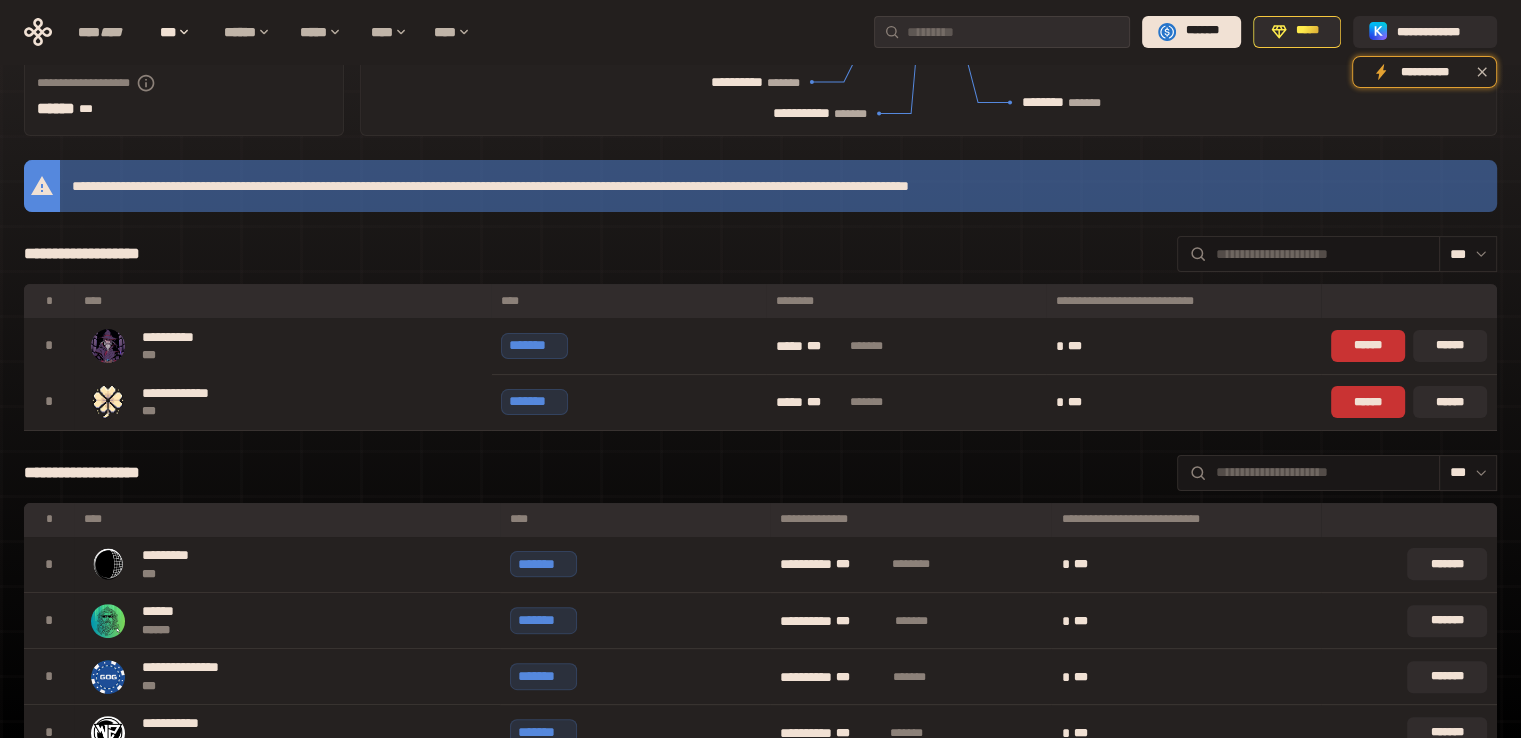scroll, scrollTop: 0, scrollLeft: 0, axis: both 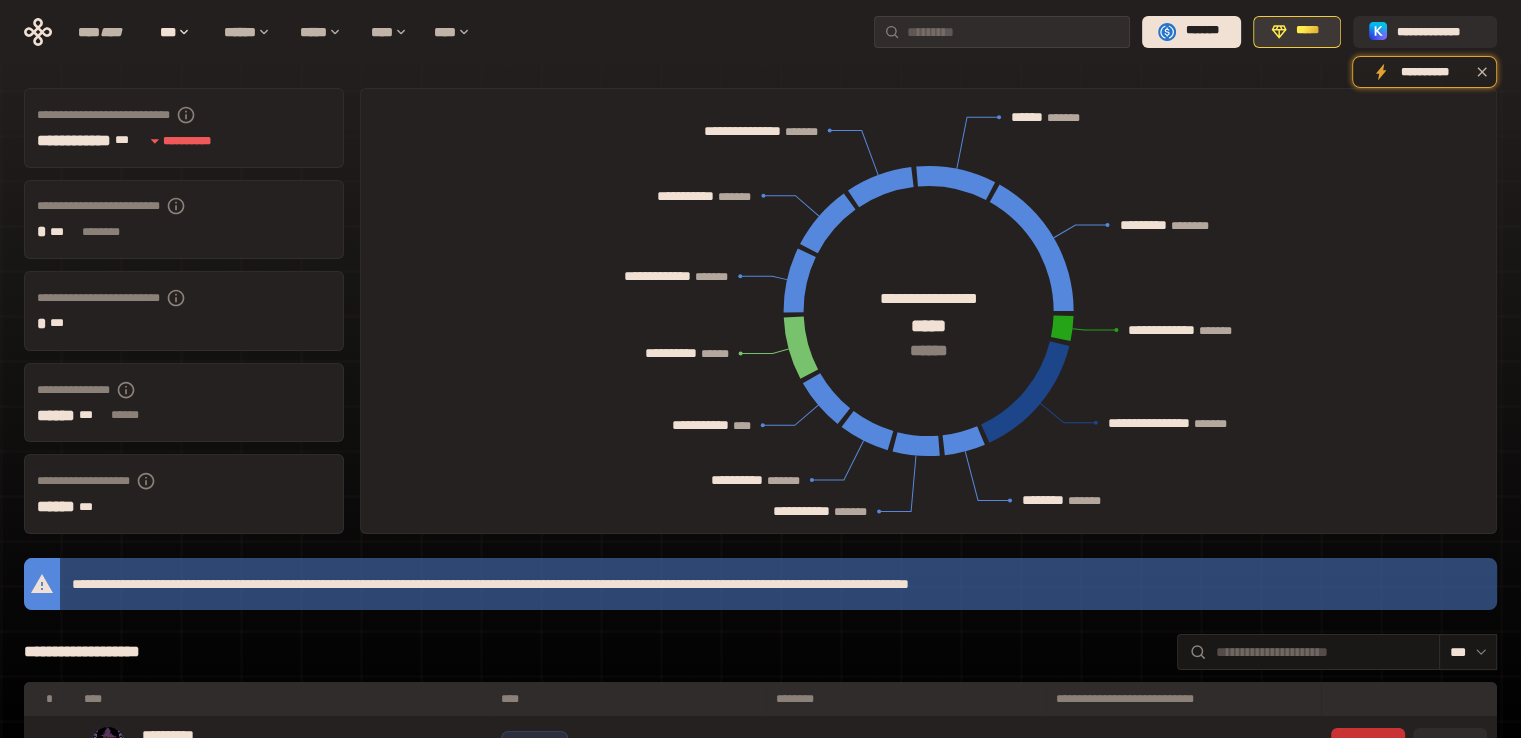 click 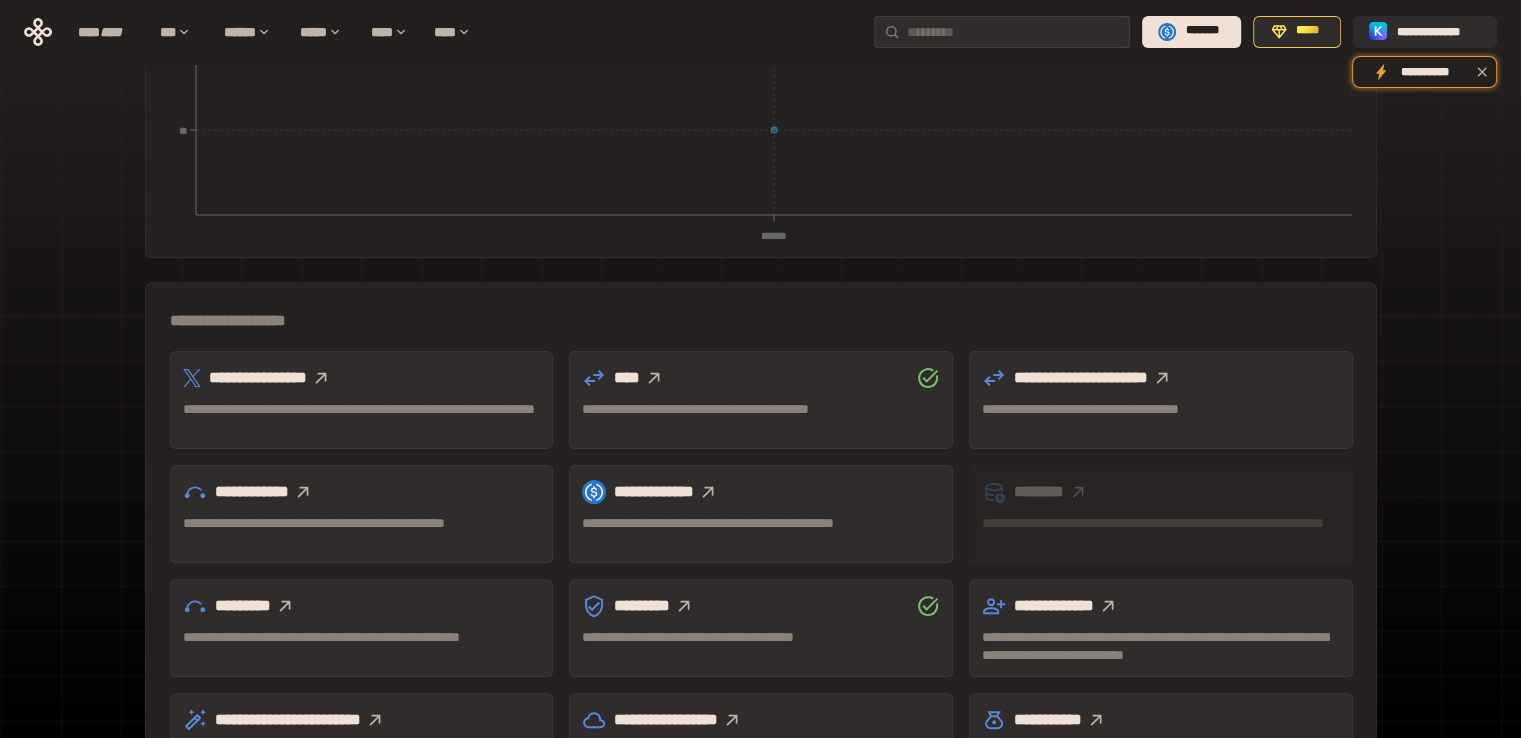 scroll, scrollTop: 500, scrollLeft: 0, axis: vertical 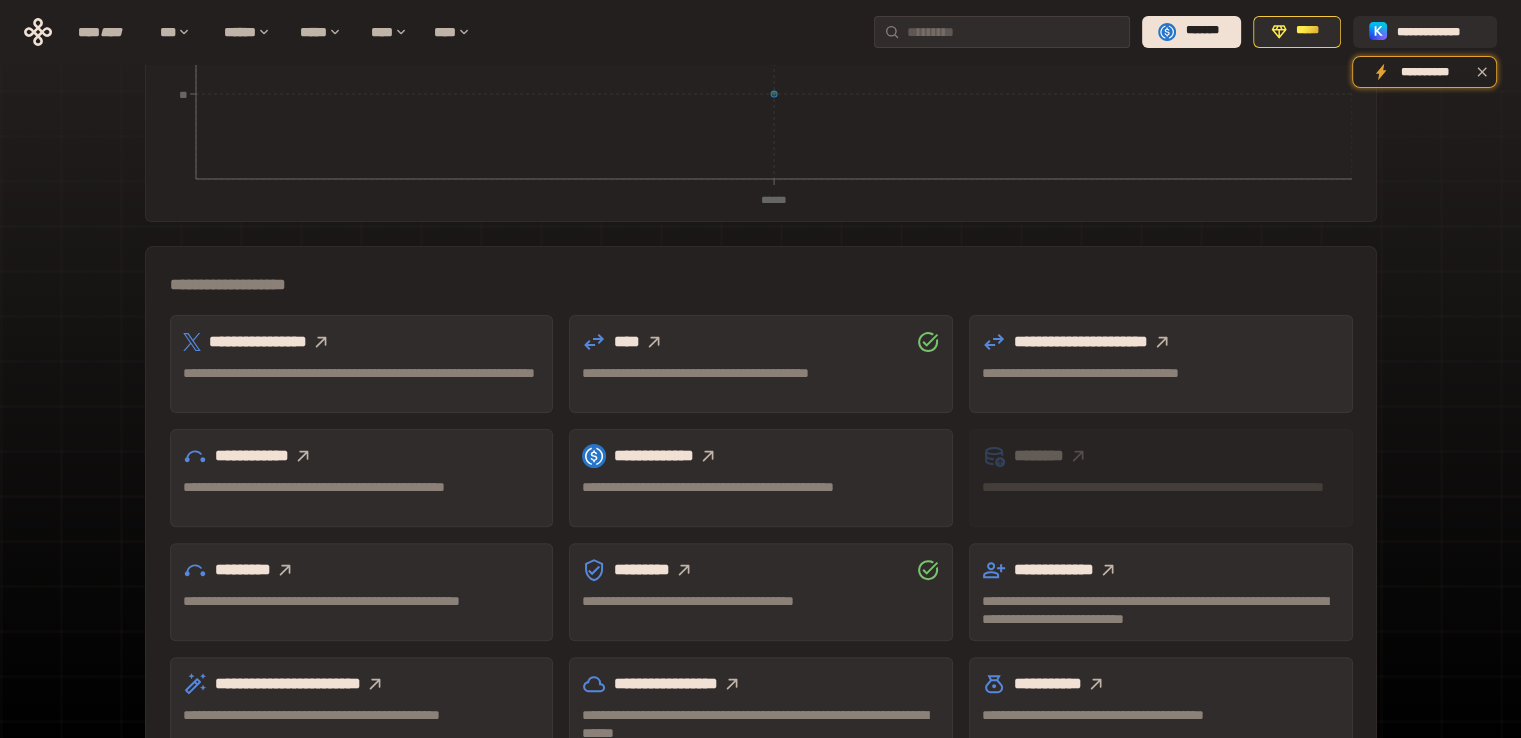 click 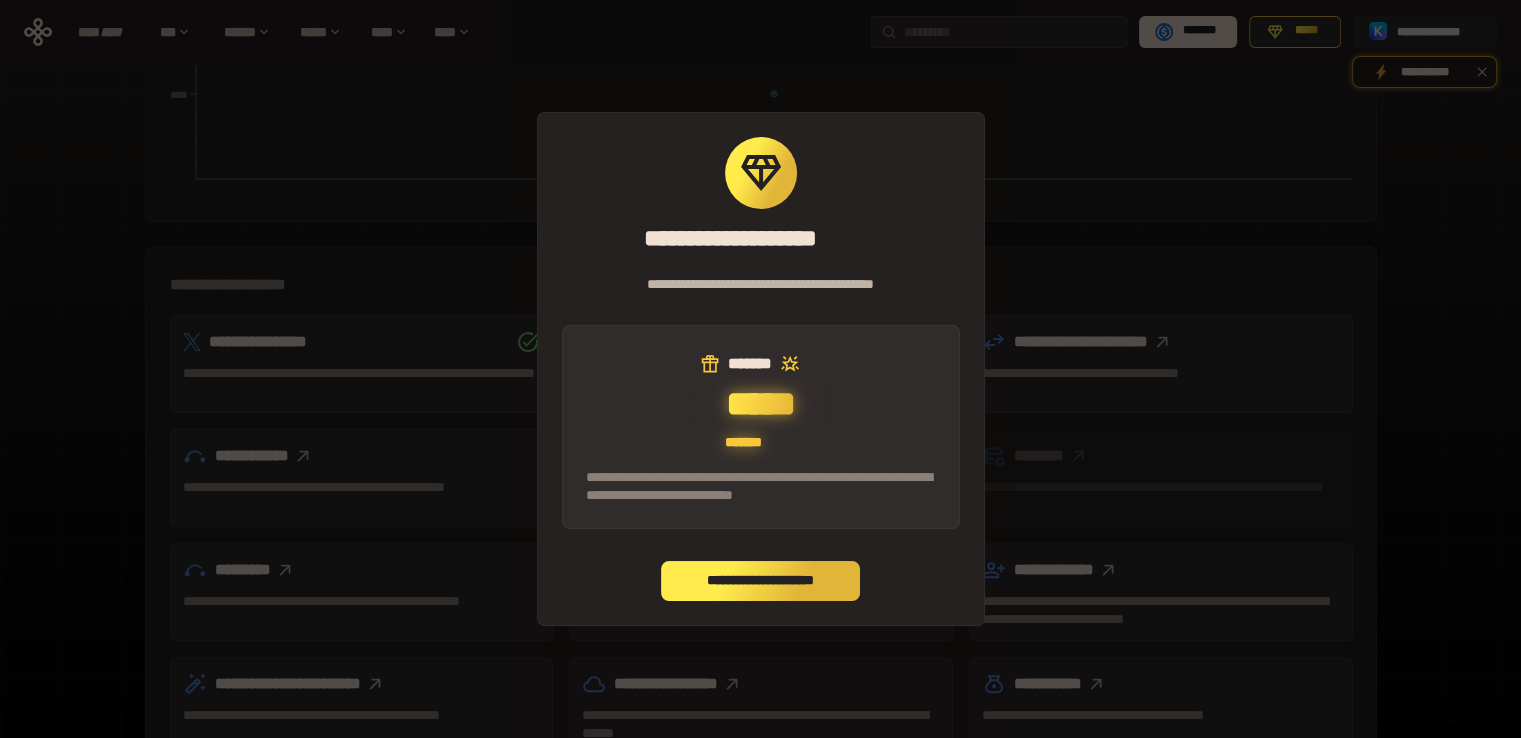 click on "**********" at bounding box center (761, 581) 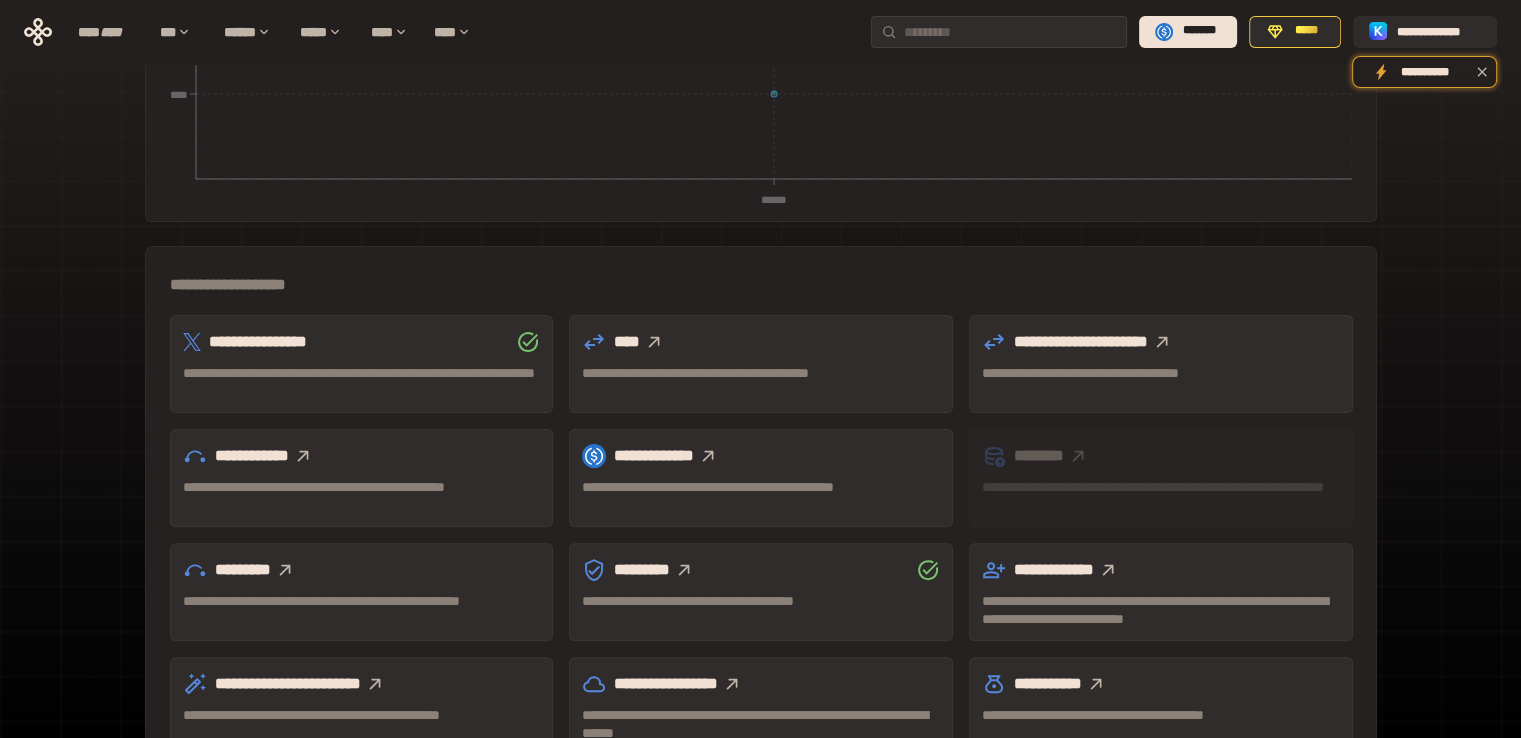 click 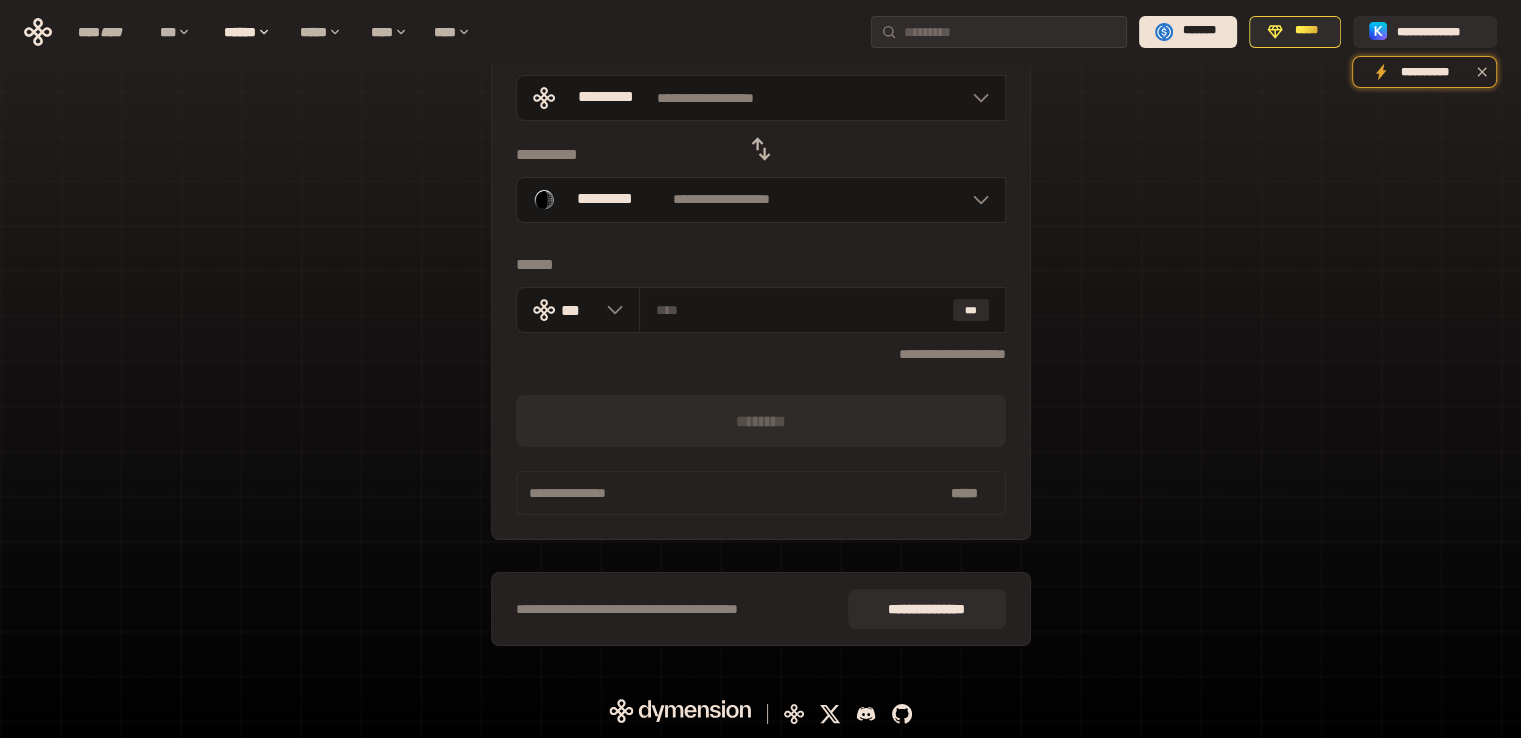 scroll, scrollTop: 135, scrollLeft: 0, axis: vertical 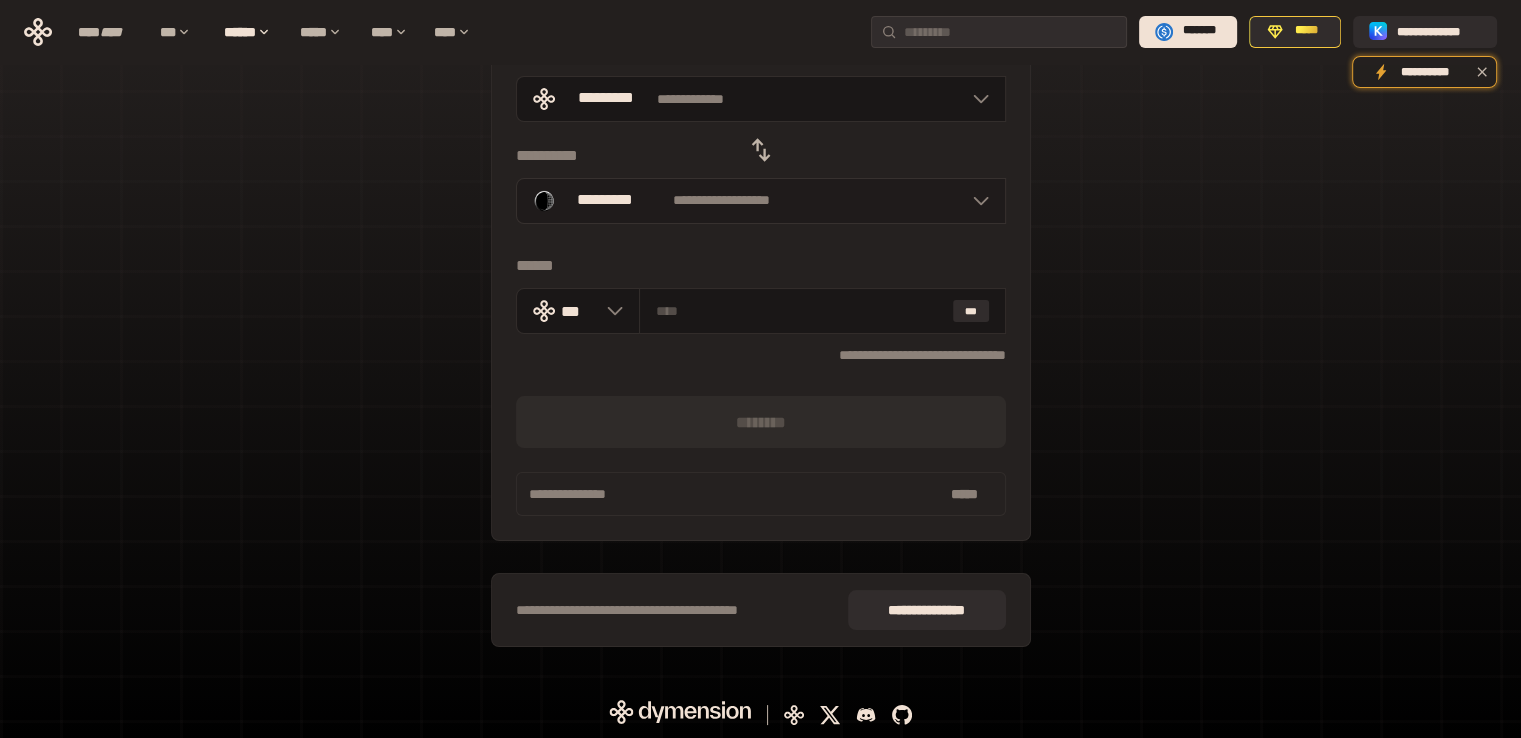click on "**********" at bounding box center (761, 201) 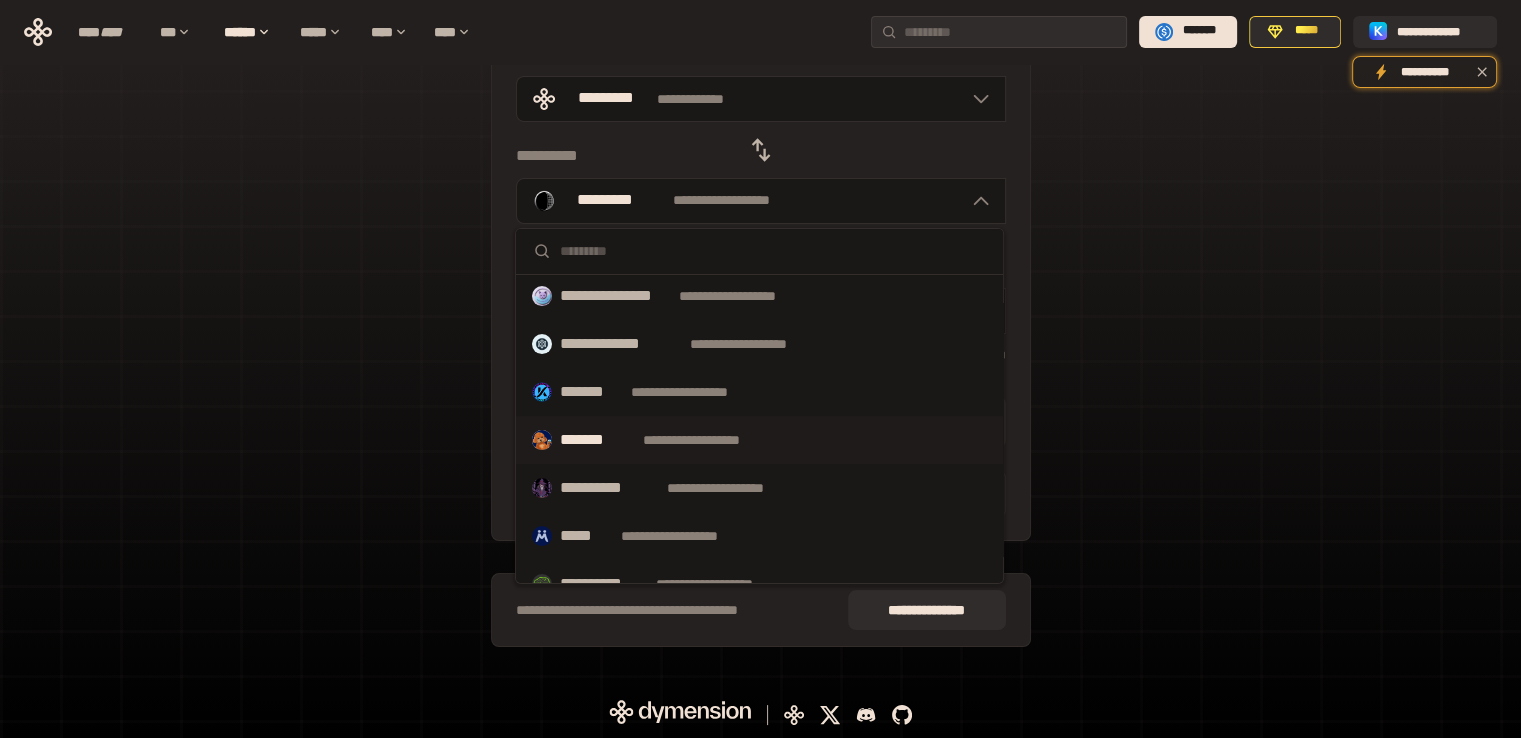scroll, scrollTop: 0, scrollLeft: 0, axis: both 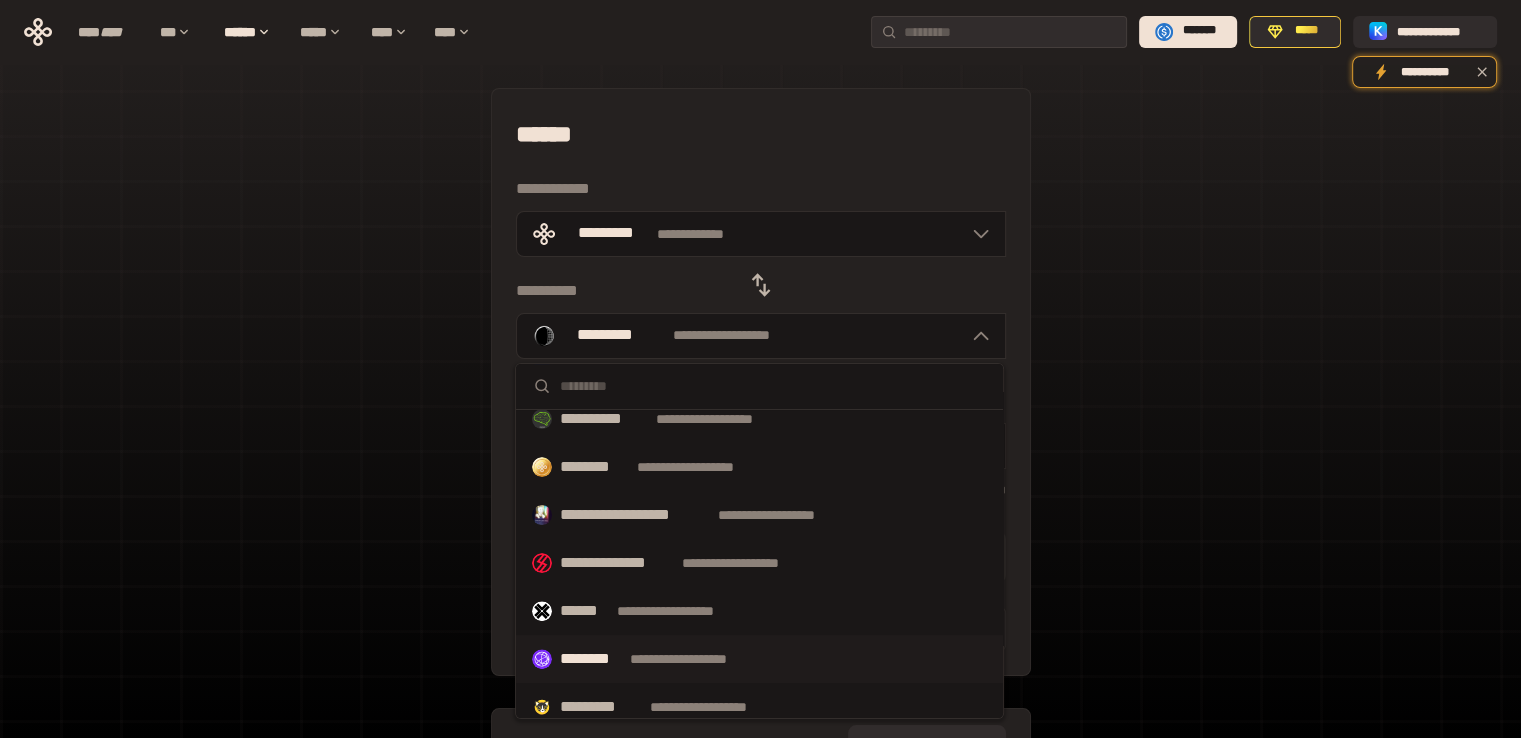 click on "**********" at bounding box center [697, 659] 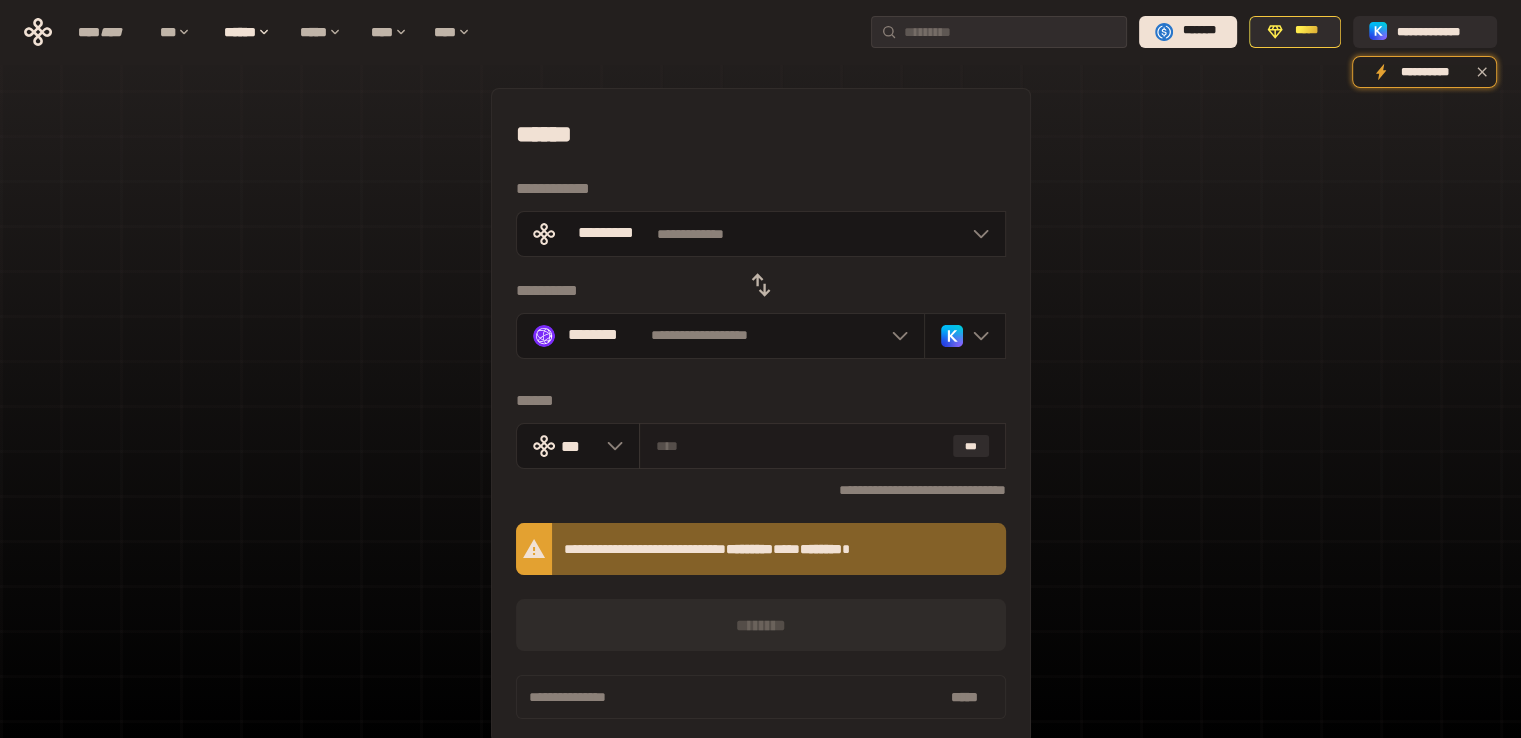 click at bounding box center [800, 446] 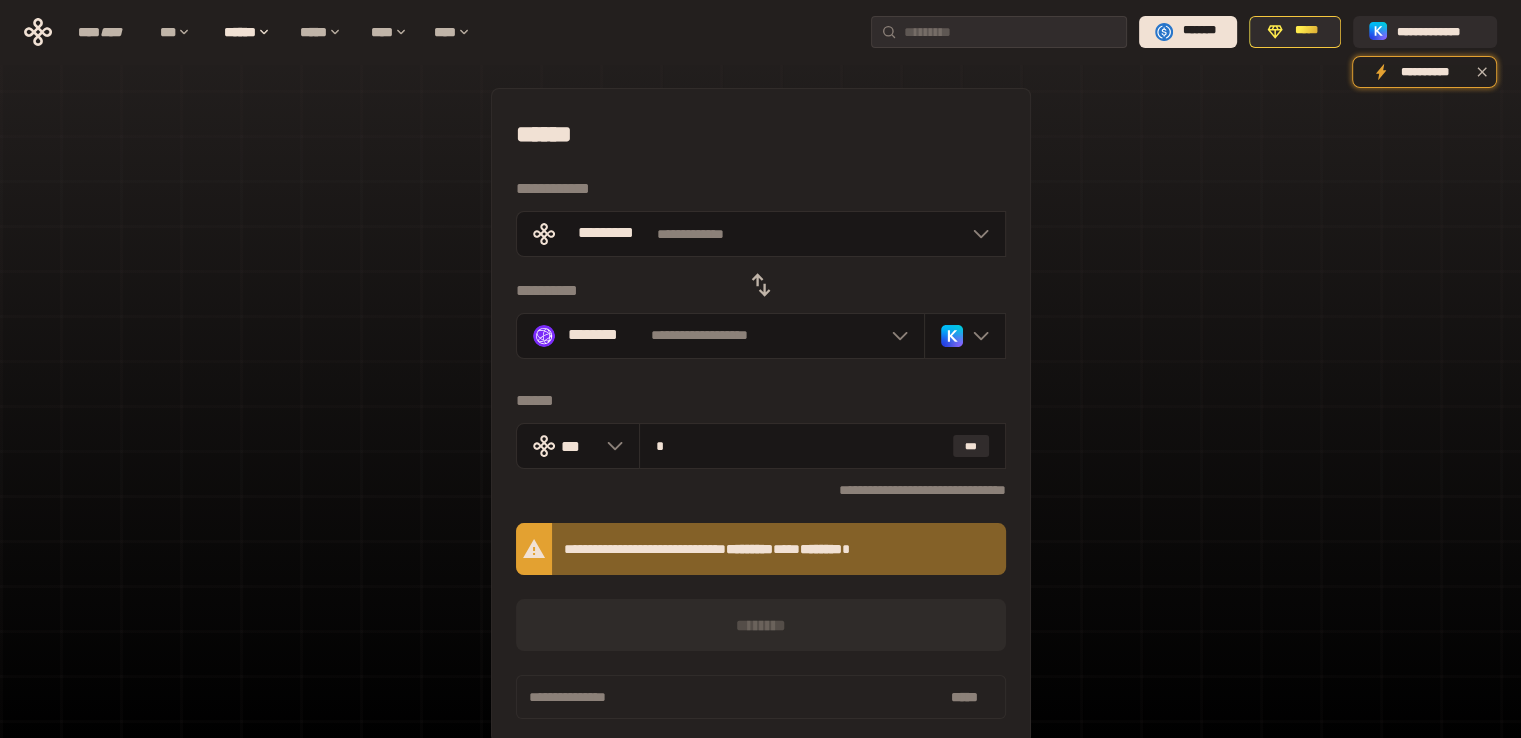 type on "*" 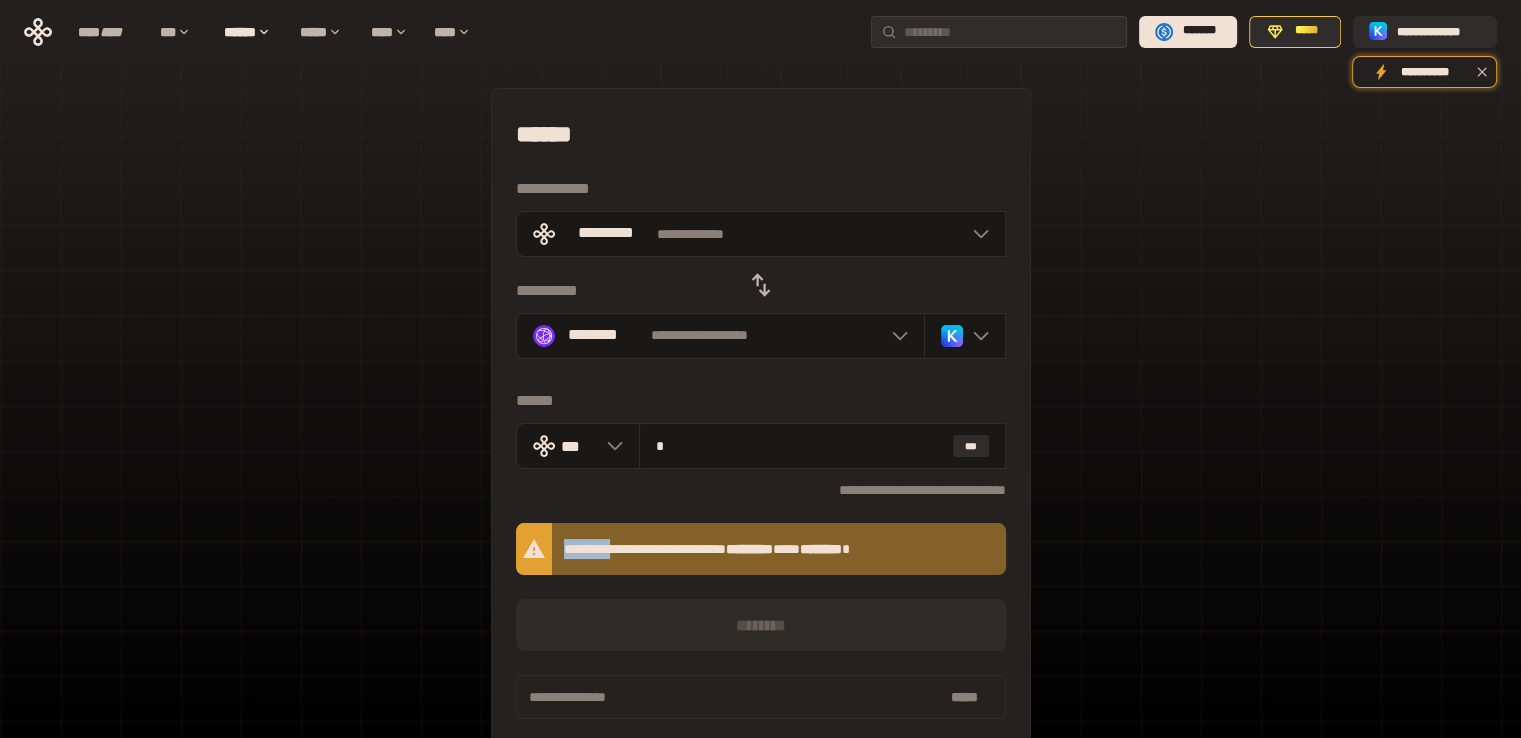 drag, startPoint x: 553, startPoint y: 550, endPoint x: 624, endPoint y: 557, distance: 71.34424 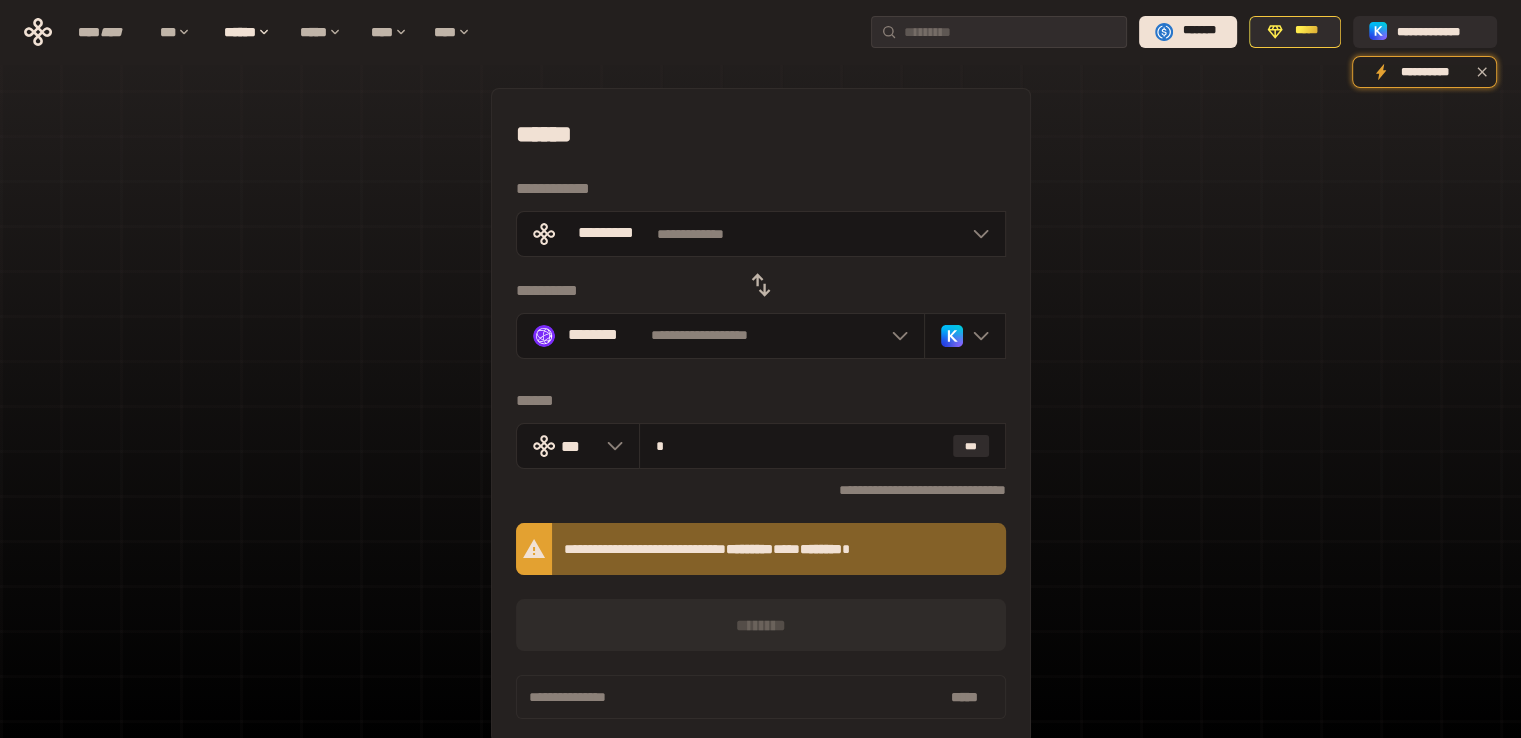 click on "[FIRST] [LAST] [EMAIL] [ADDRESS] [CITY] [STATE] [ZIP] [COUNTRY] [PHONE] [DOB] [AGE] [GENDER] [NATIONALITY] [OCCUPATION] [EMPLOYER] [JOB_TITLE] [MARITAL_STATUS] [RELIGION] [ETHNICITY] [POLITICAL_PARTY] [VOTER_ID] [DRIVING_LICENSE] [PASSPORT_NUMBER] [SOCIAL_SECURITY_NUMBER] [CREDIT_CARD_NUMBER]" at bounding box center (760, 479) 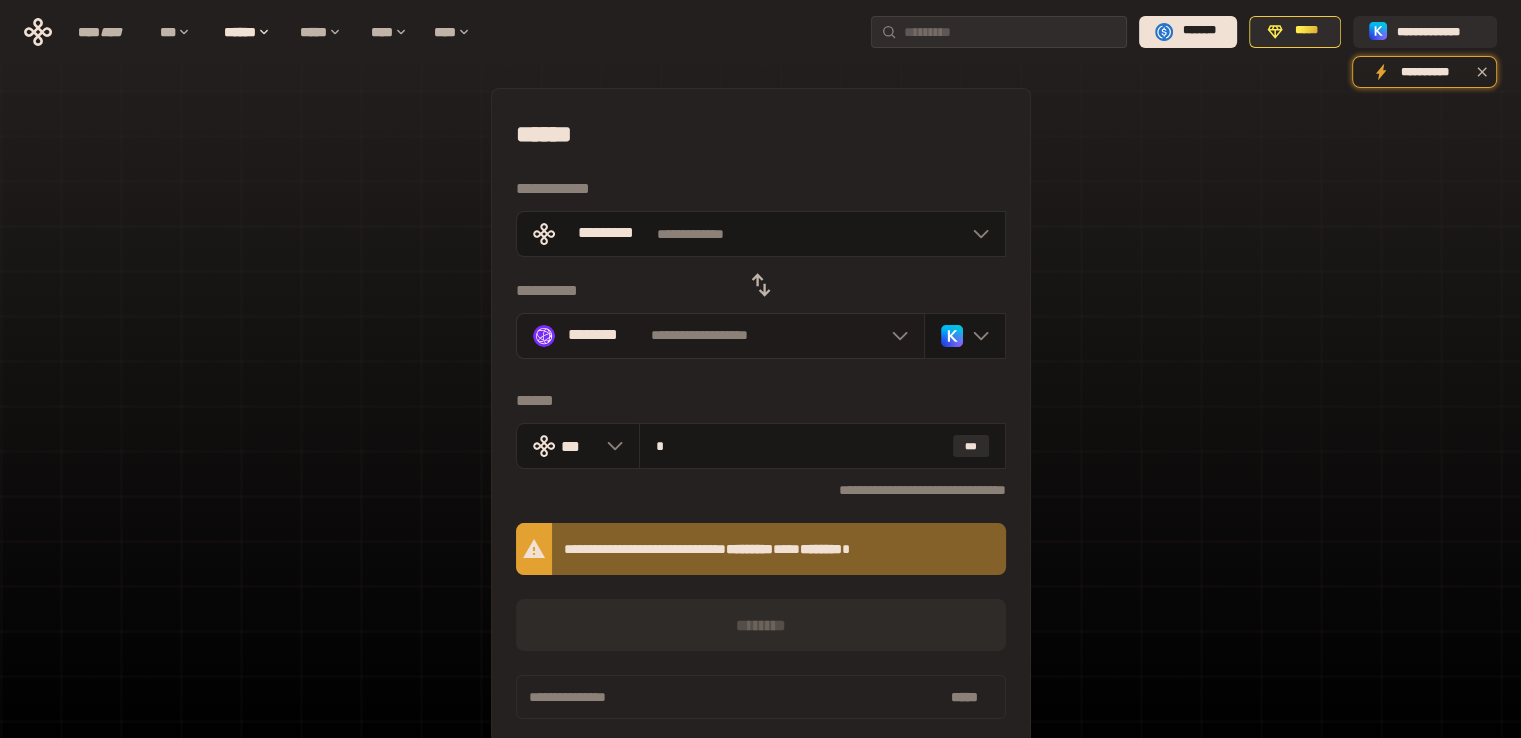 click at bounding box center (895, 336) 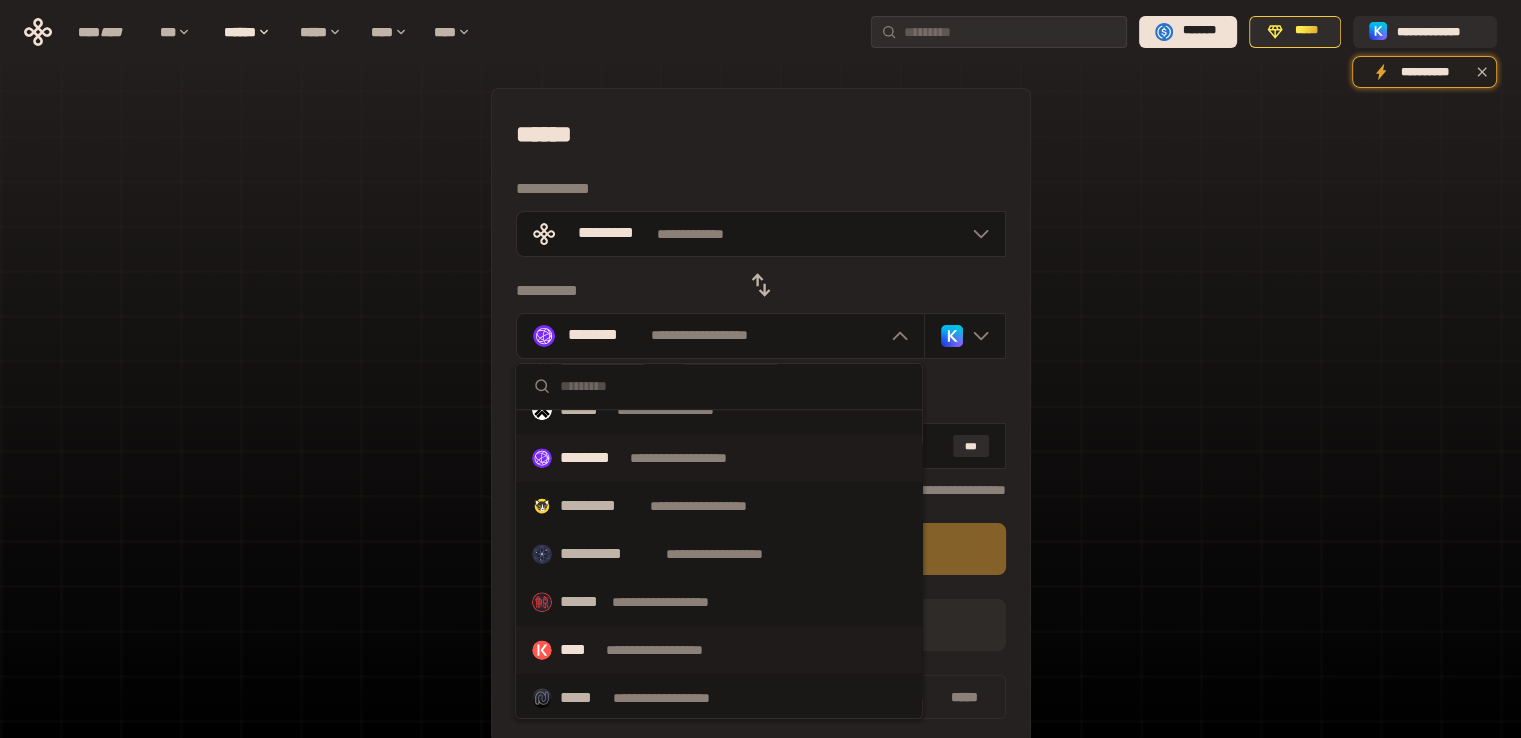 scroll, scrollTop: 1035, scrollLeft: 0, axis: vertical 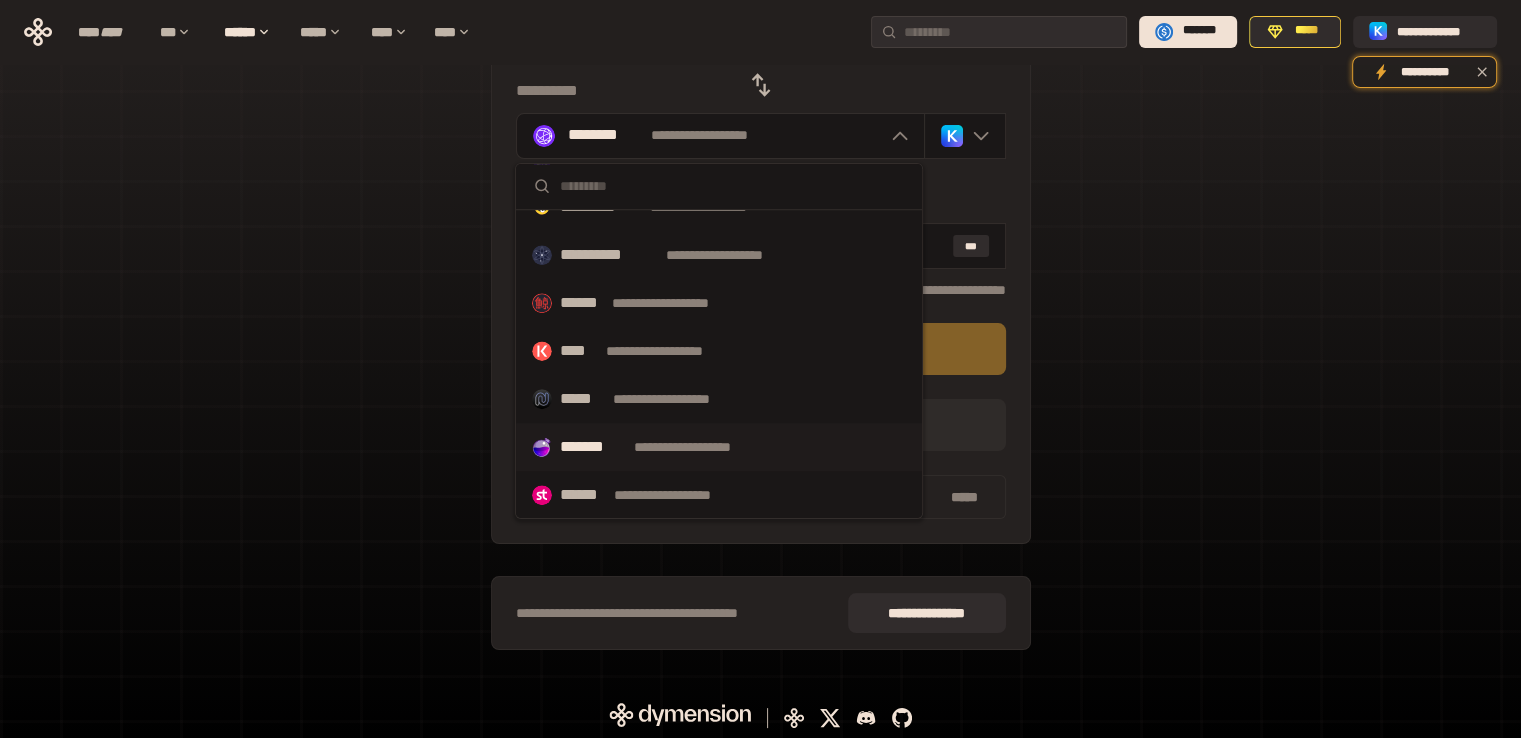 click on "*******" at bounding box center (593, 447) 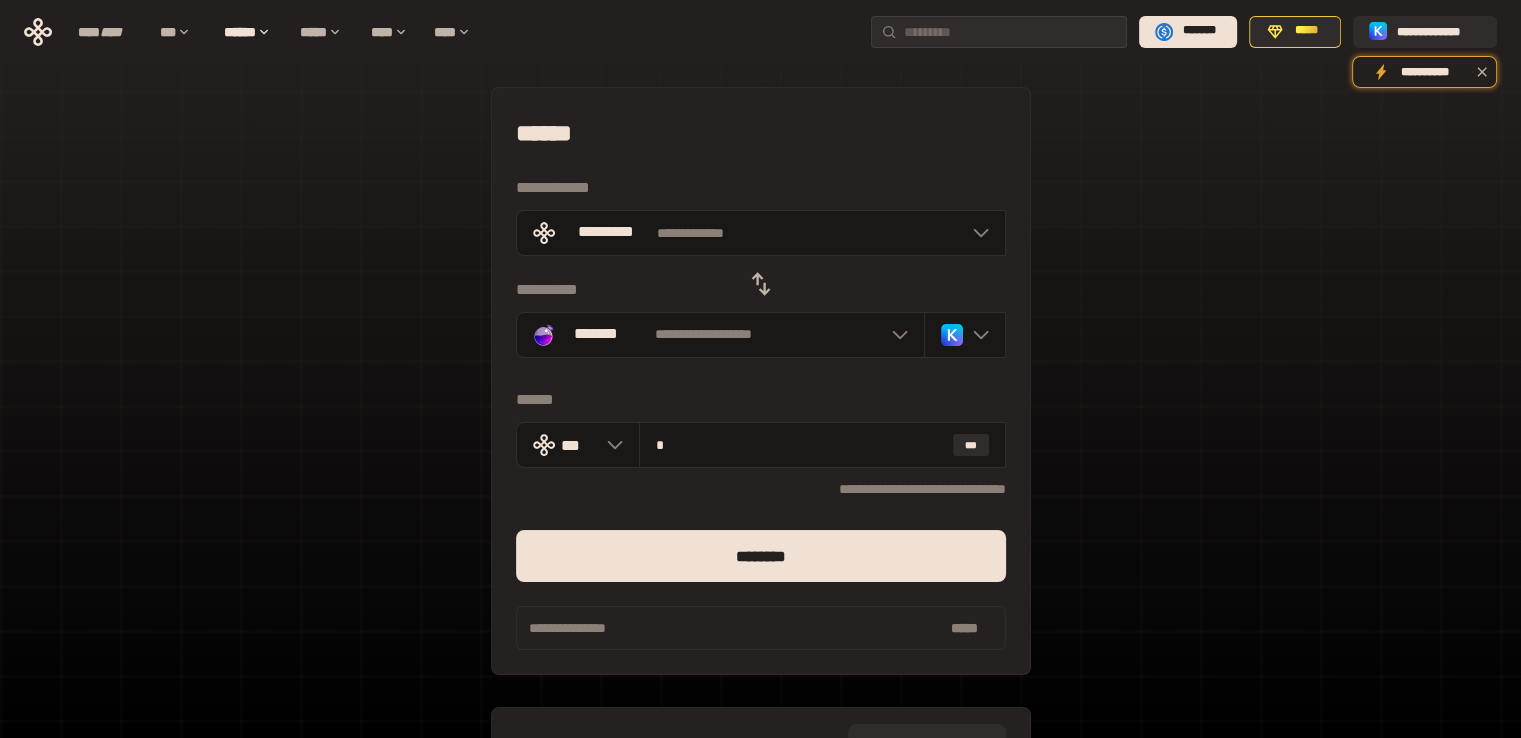 scroll, scrollTop: 0, scrollLeft: 0, axis: both 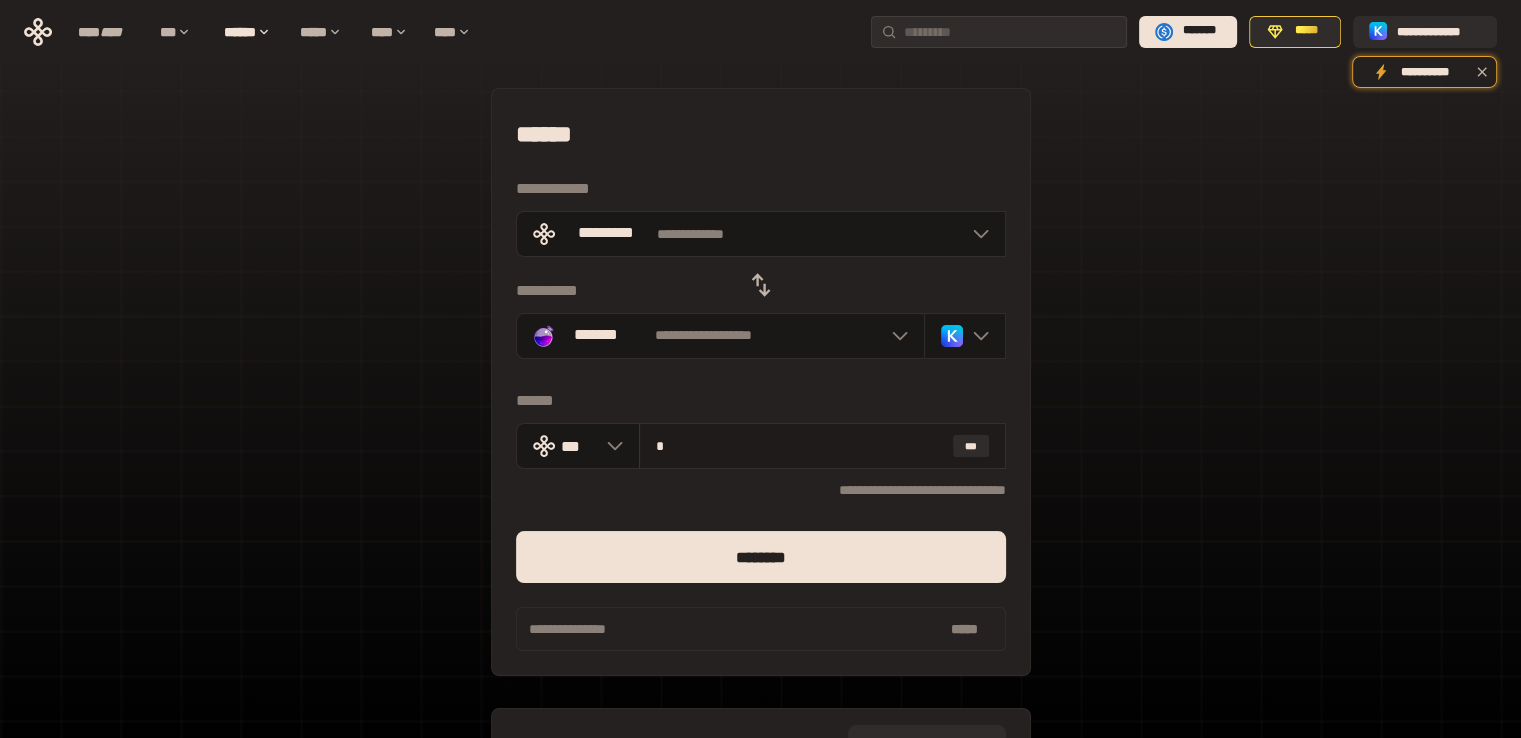 click on "*" at bounding box center [800, 446] 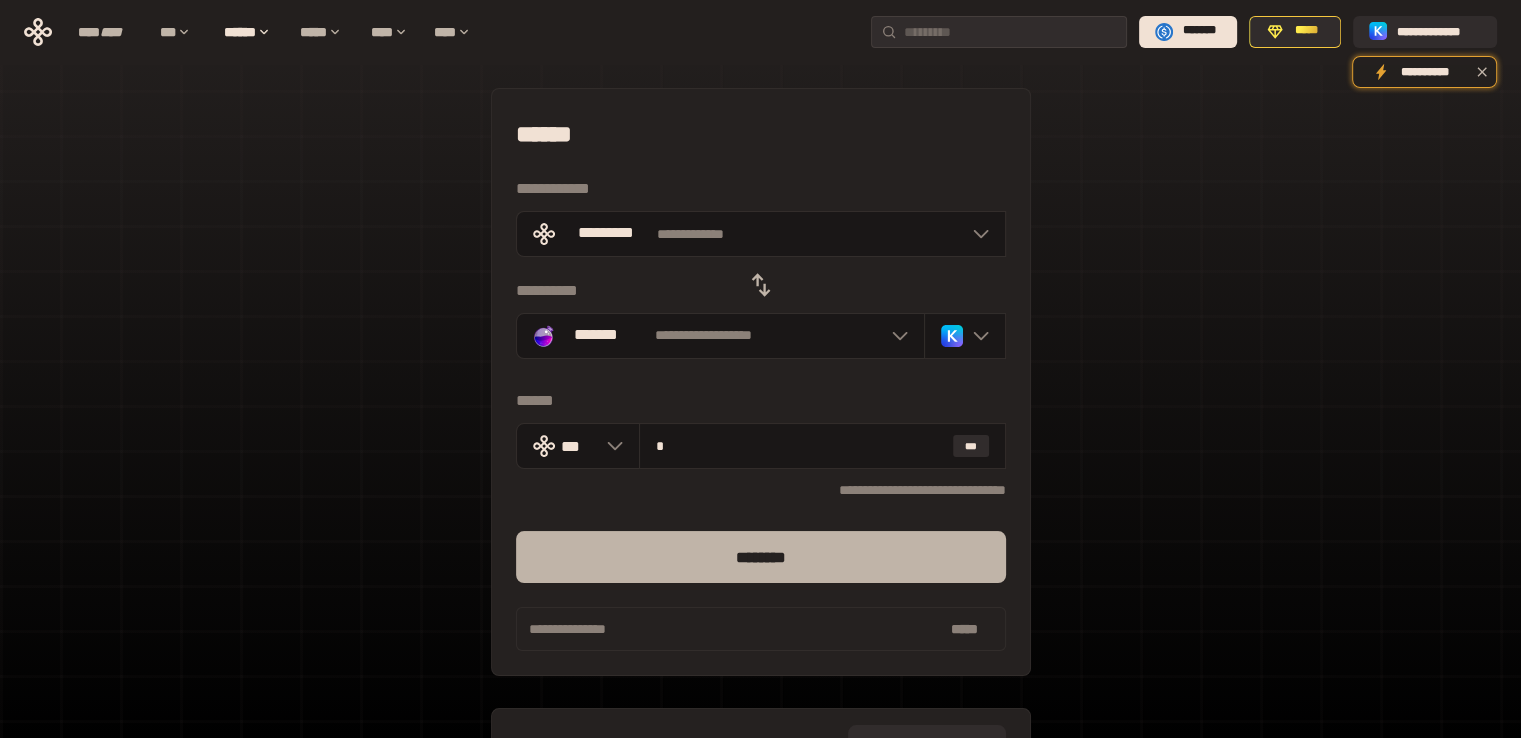 click on "********" at bounding box center [761, 557] 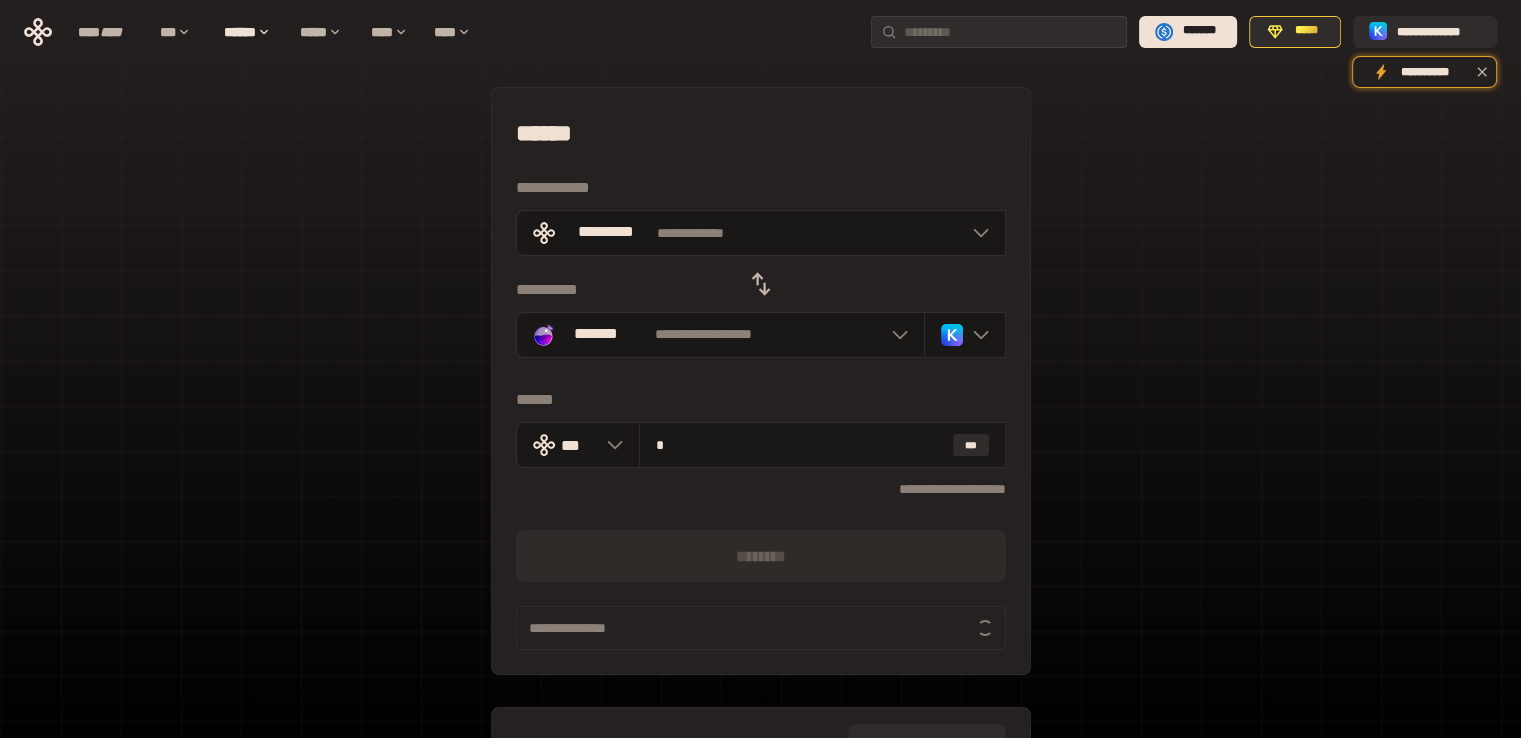 scroll, scrollTop: 0, scrollLeft: 0, axis: both 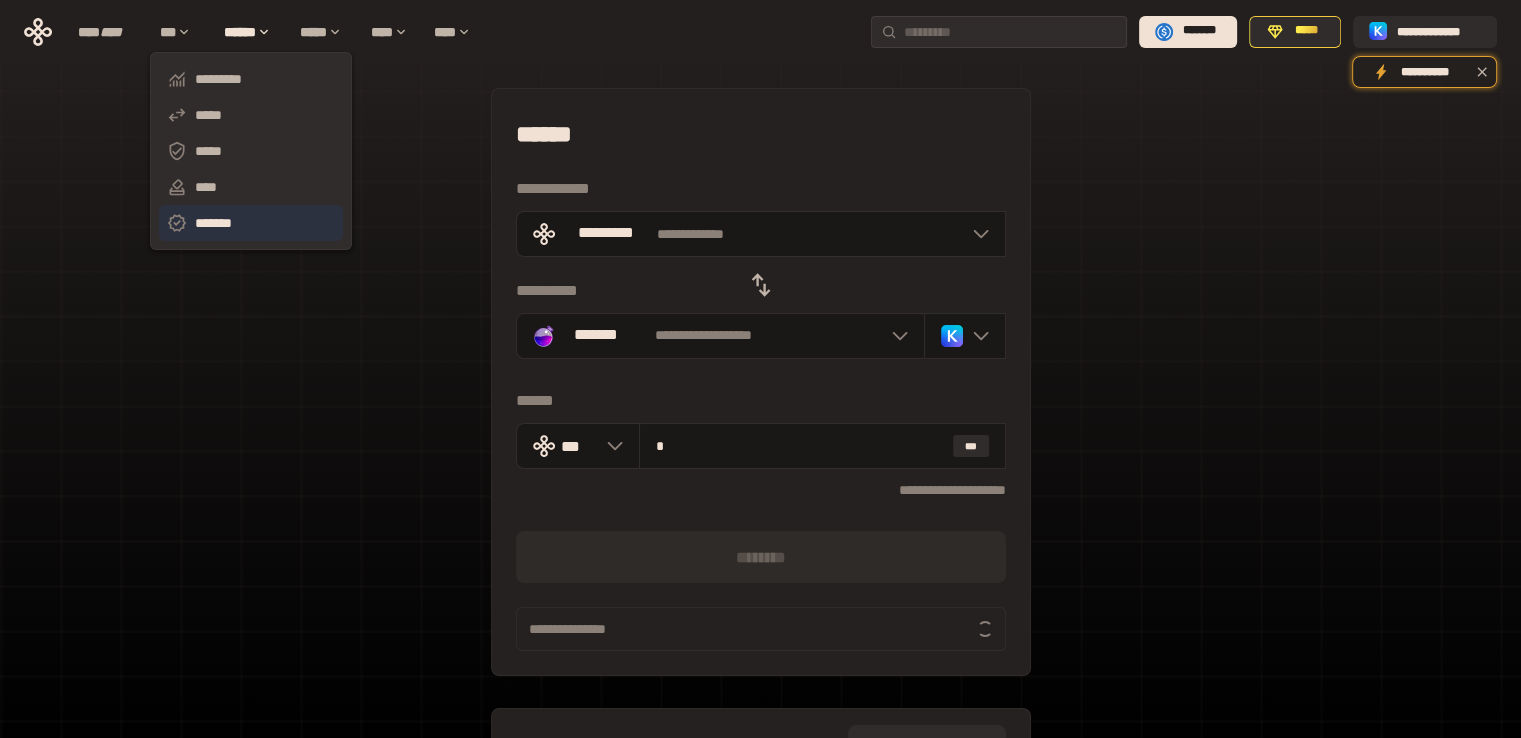 click on "*******" at bounding box center [251, 223] 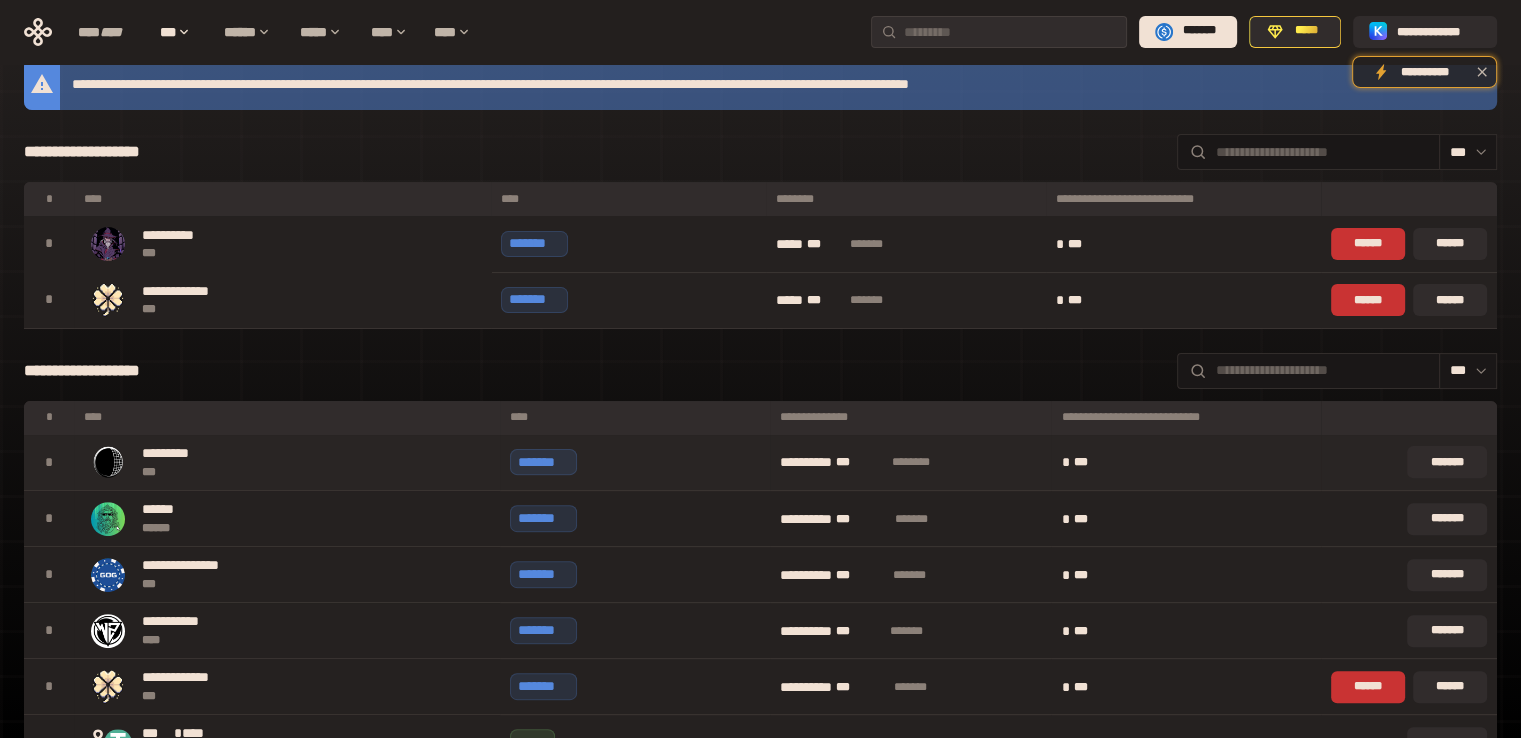 scroll, scrollTop: 0, scrollLeft: 0, axis: both 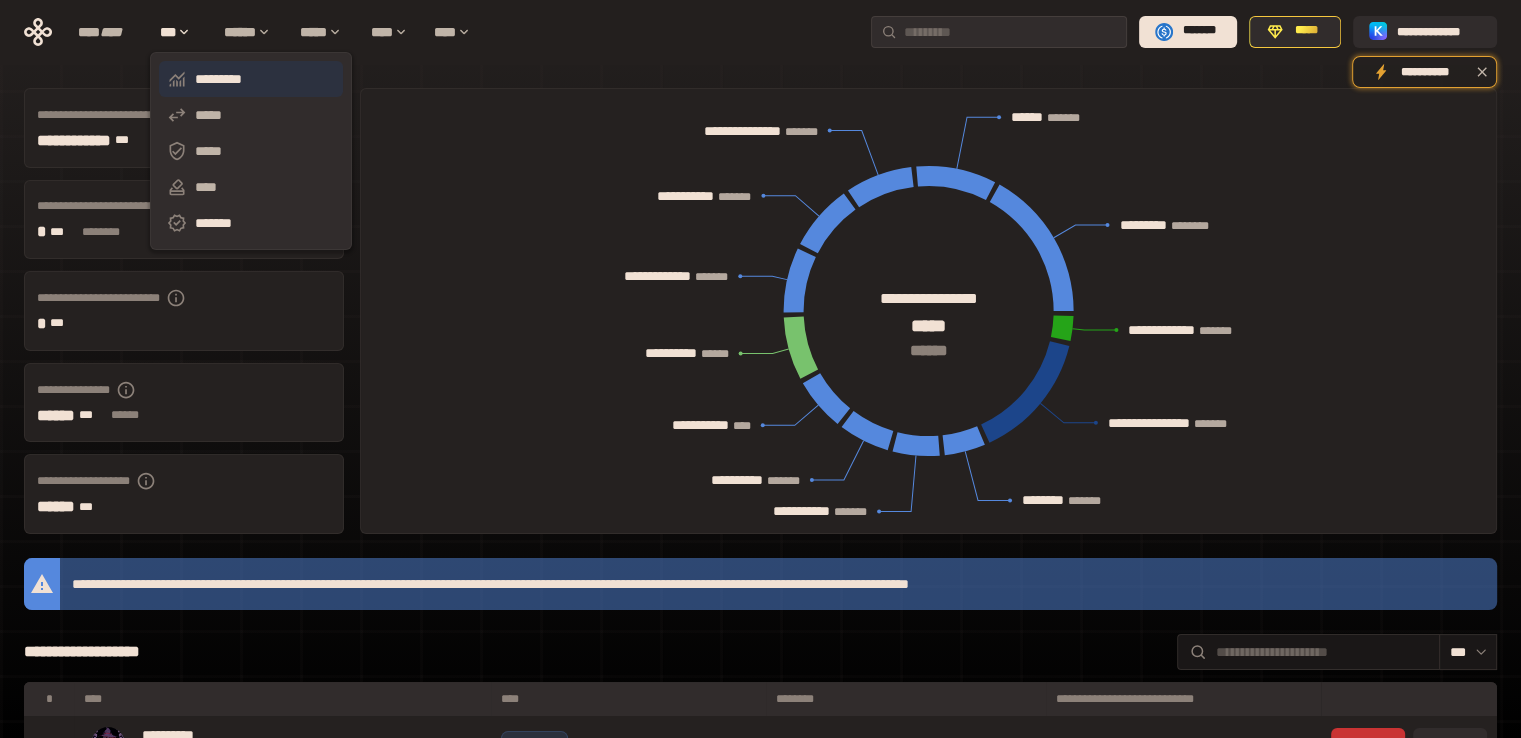 click on "*********" at bounding box center (251, 79) 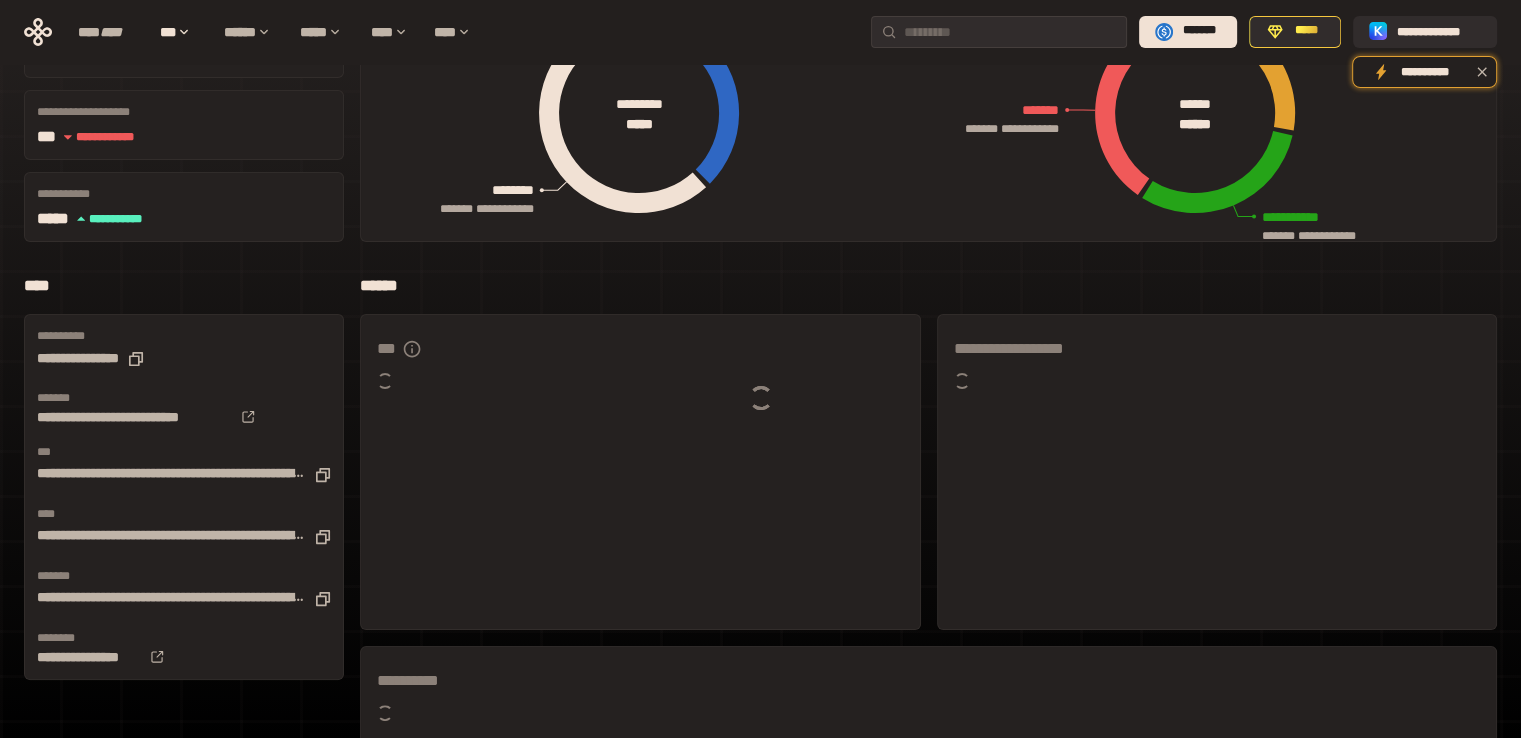scroll, scrollTop: 588, scrollLeft: 0, axis: vertical 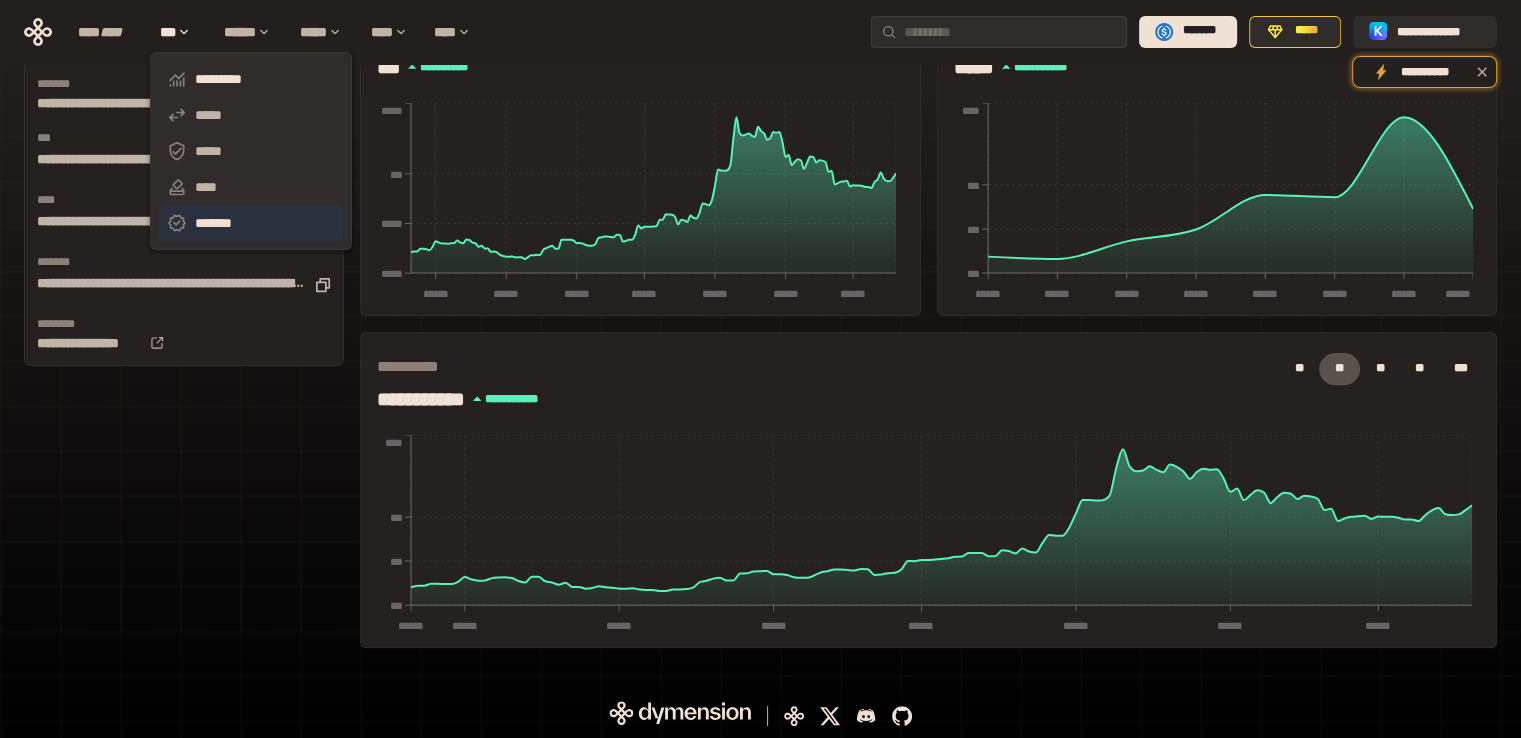 click on "*******" at bounding box center (251, 223) 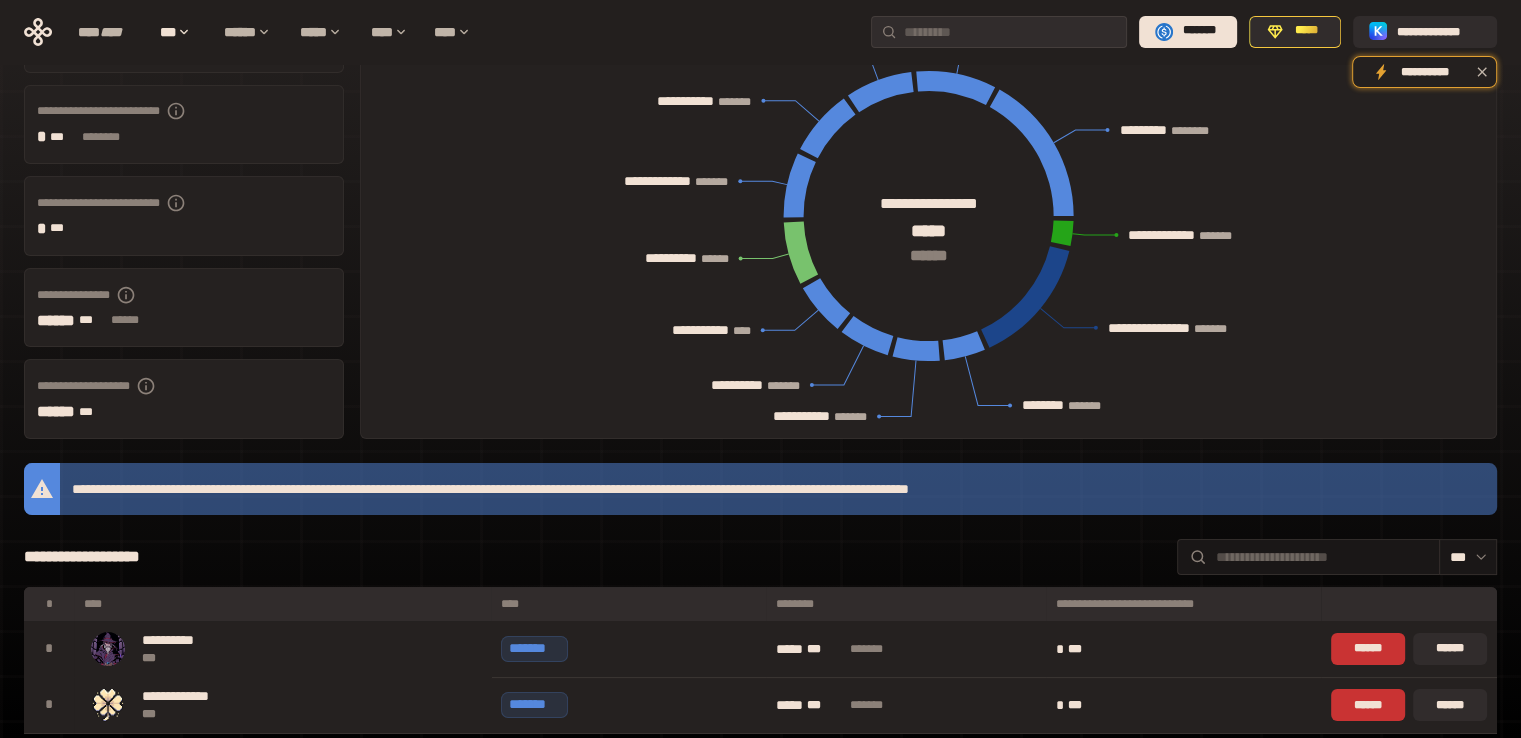 scroll, scrollTop: 0, scrollLeft: 0, axis: both 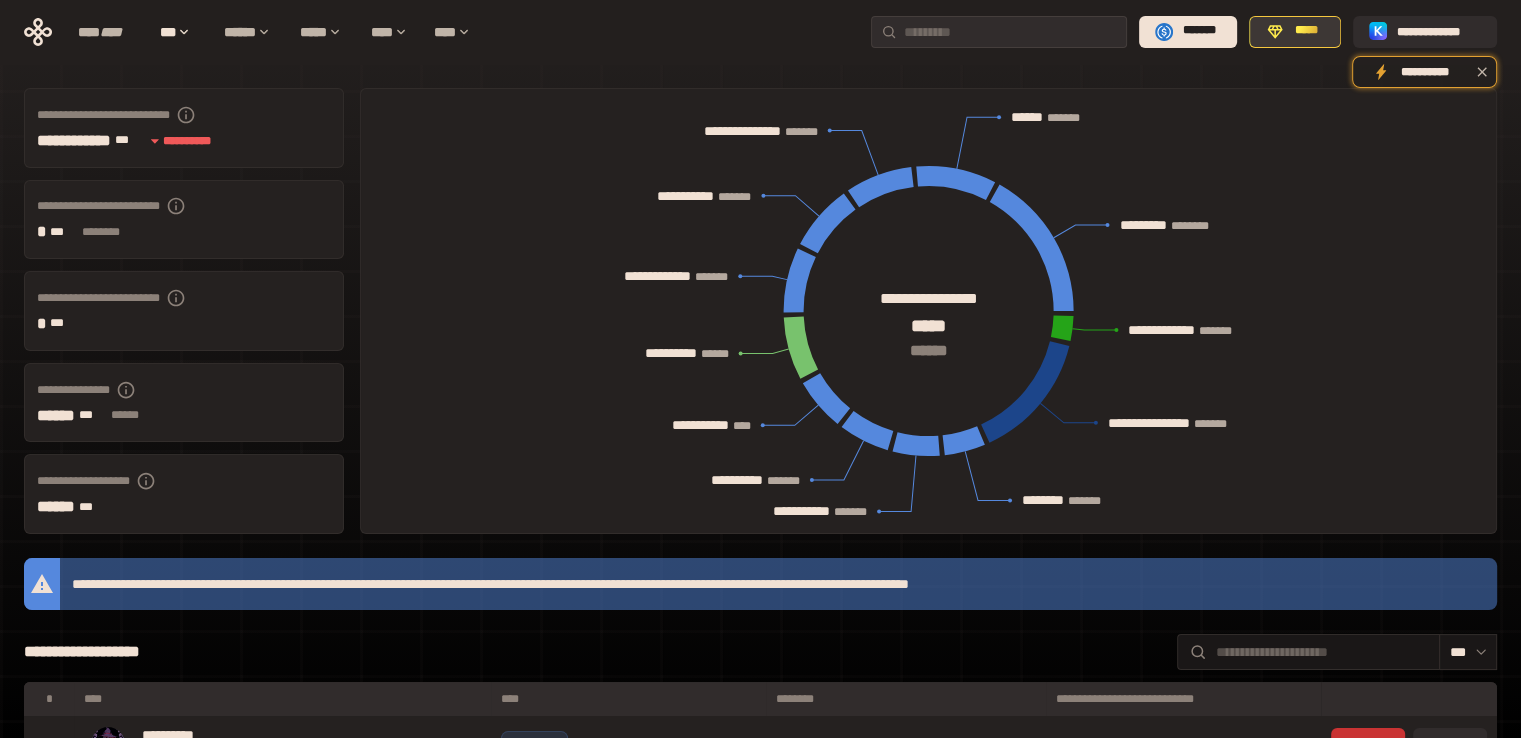 click on "*****" at bounding box center [1294, 32] 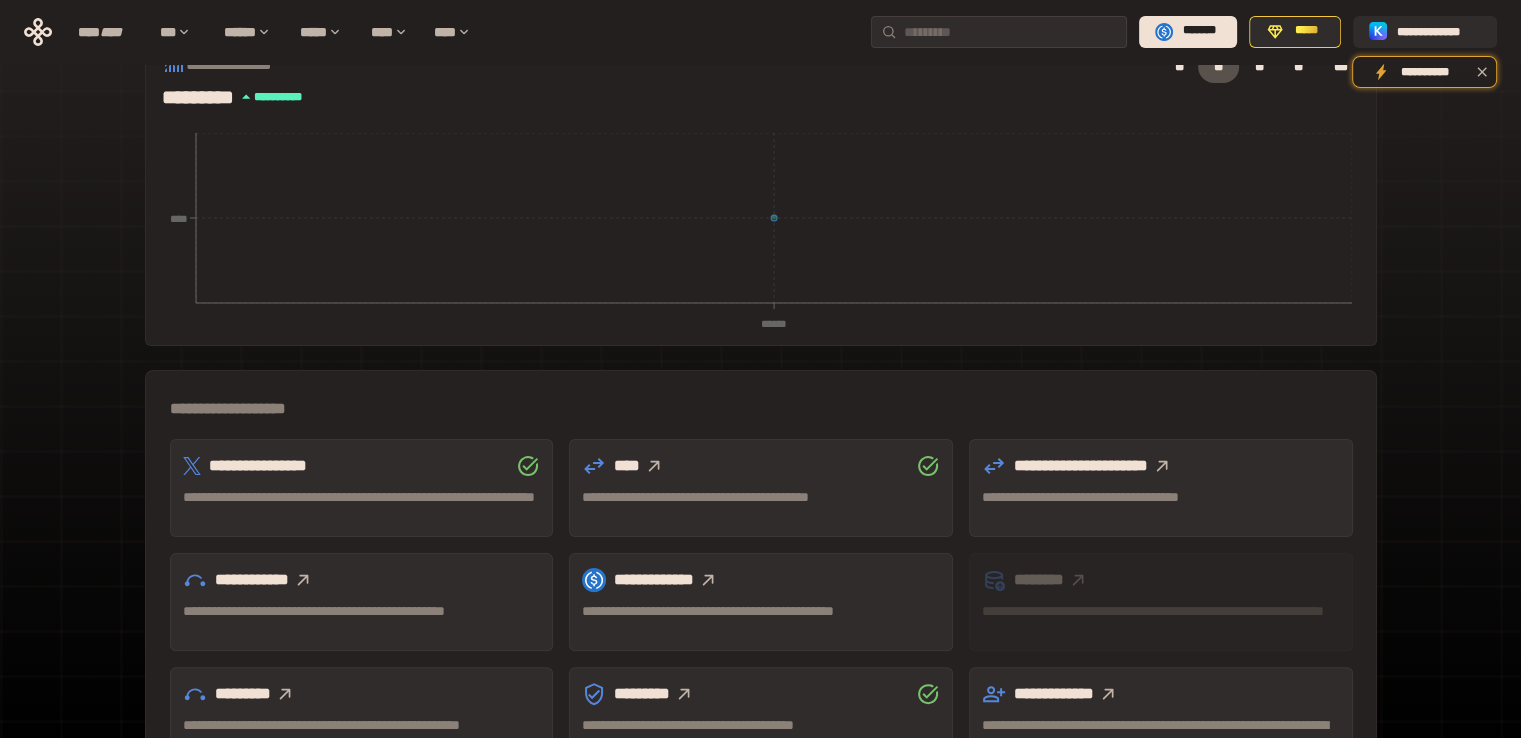 scroll, scrollTop: 500, scrollLeft: 0, axis: vertical 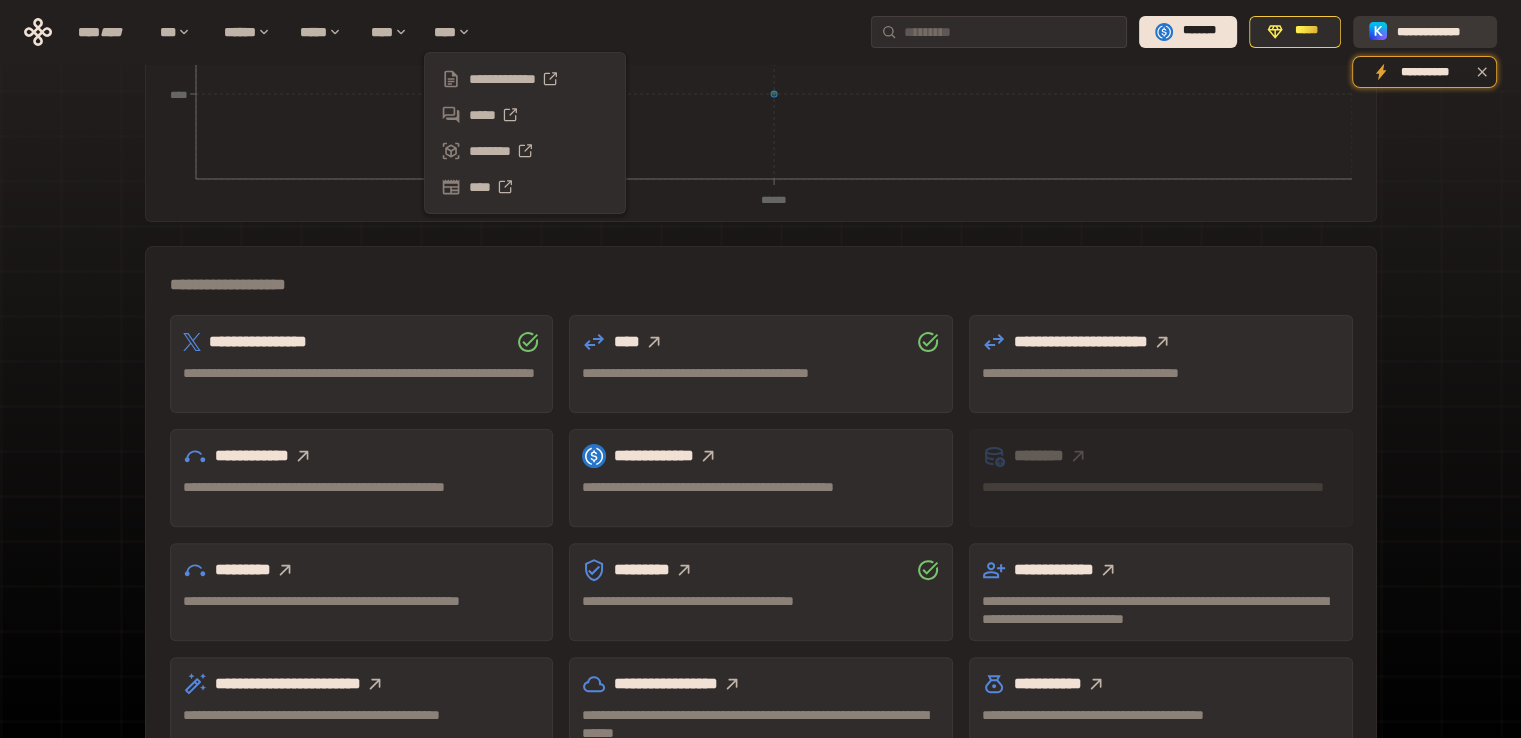 click on "**********" at bounding box center (1439, 31) 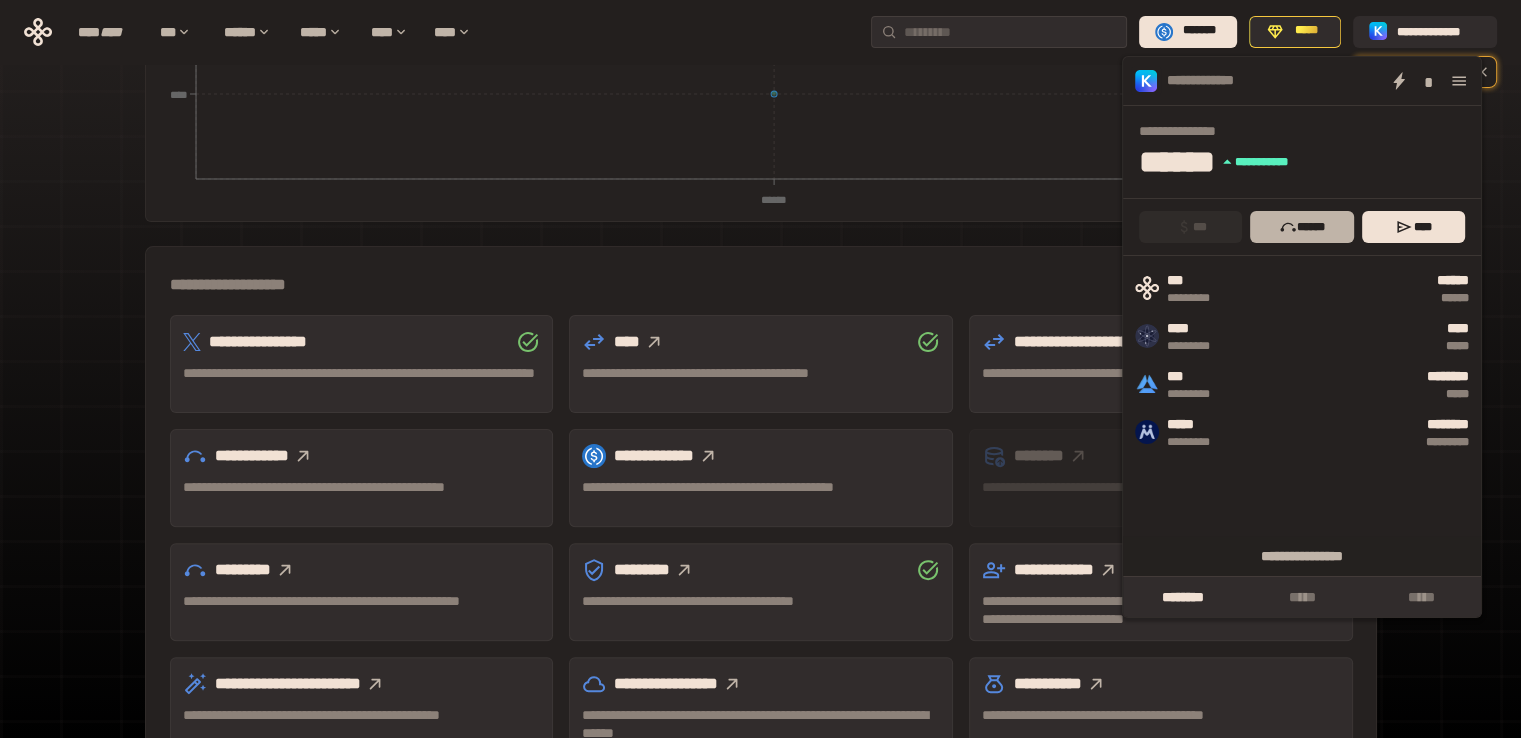click on "******" at bounding box center (1301, 227) 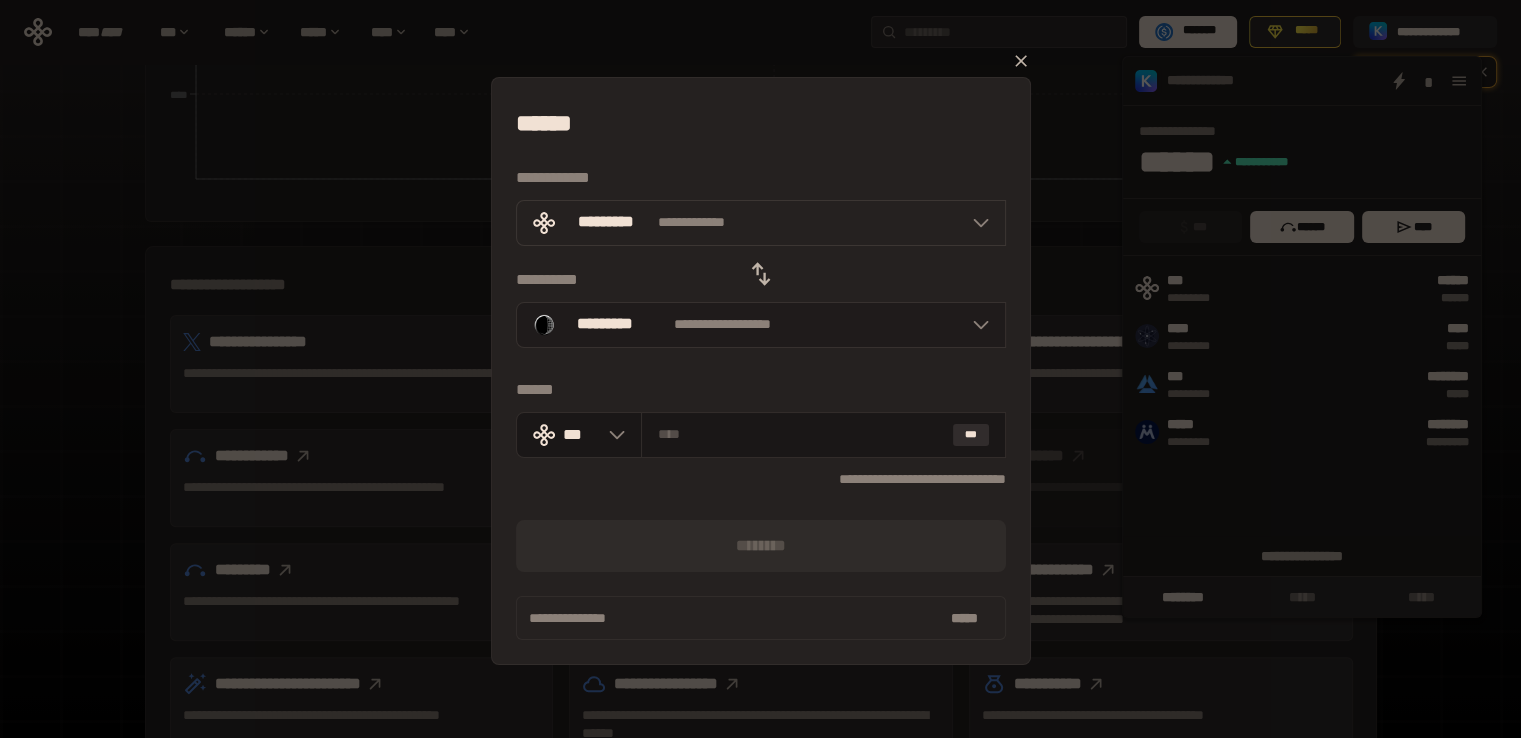 click on "**********" at bounding box center [761, 325] 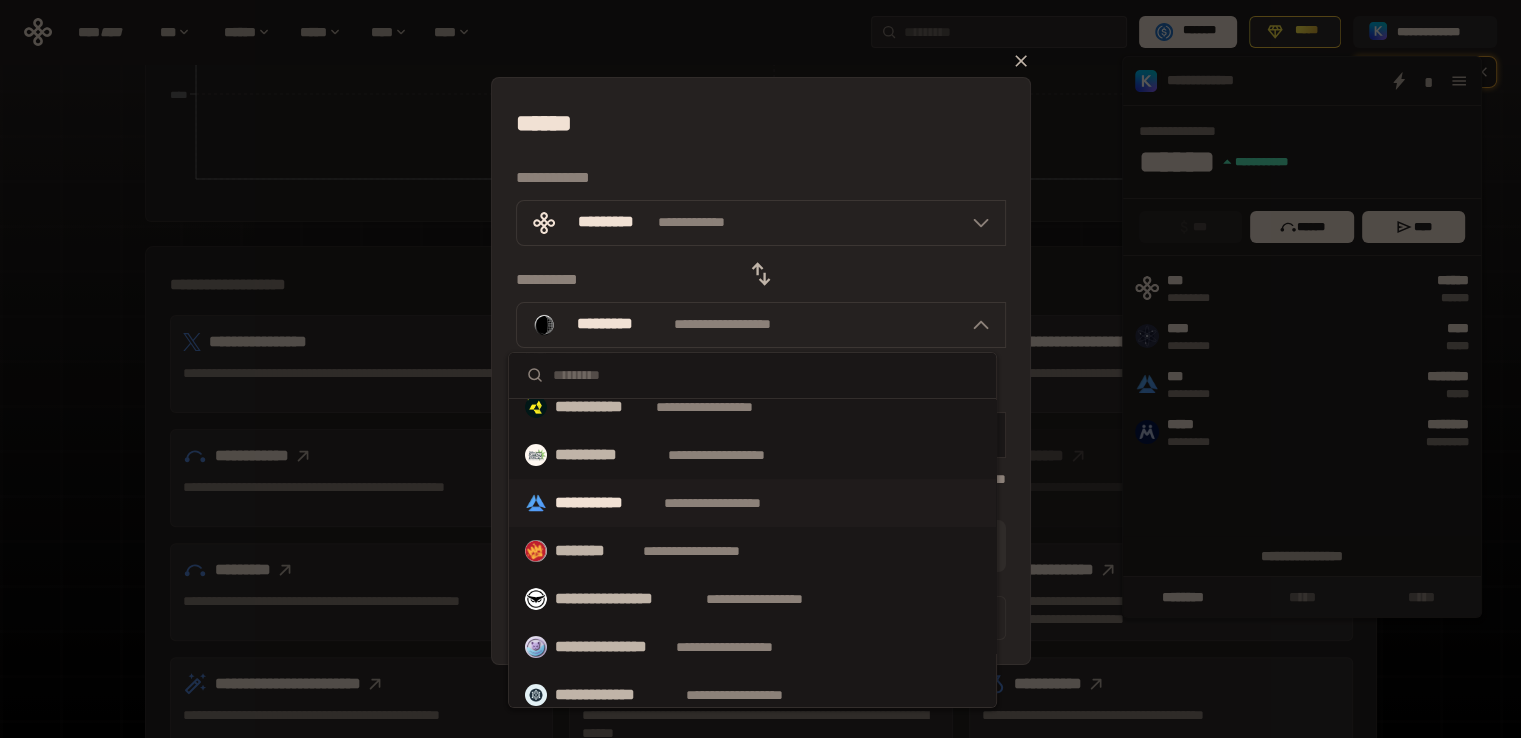 scroll, scrollTop: 200, scrollLeft: 0, axis: vertical 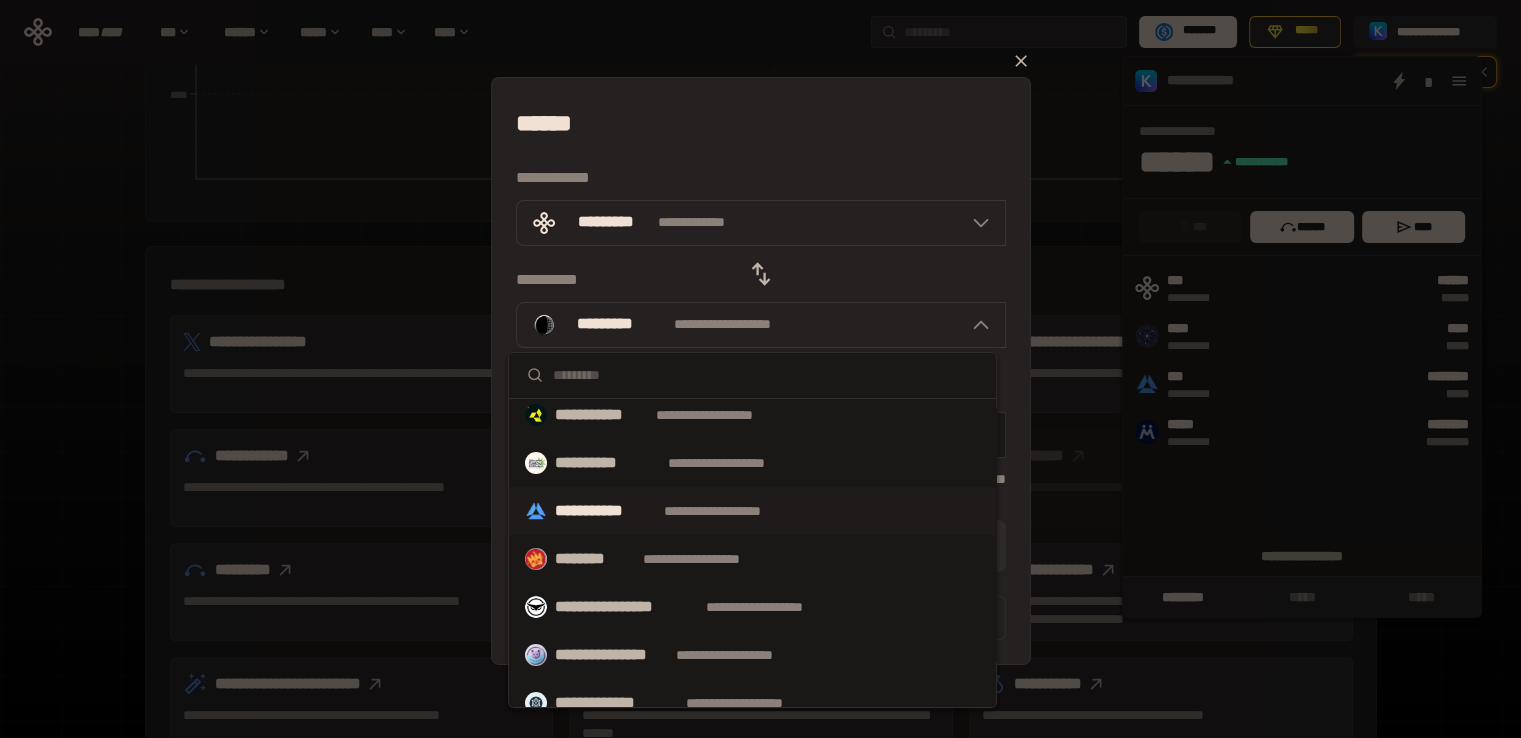 click on "**********" at bounding box center [605, 511] 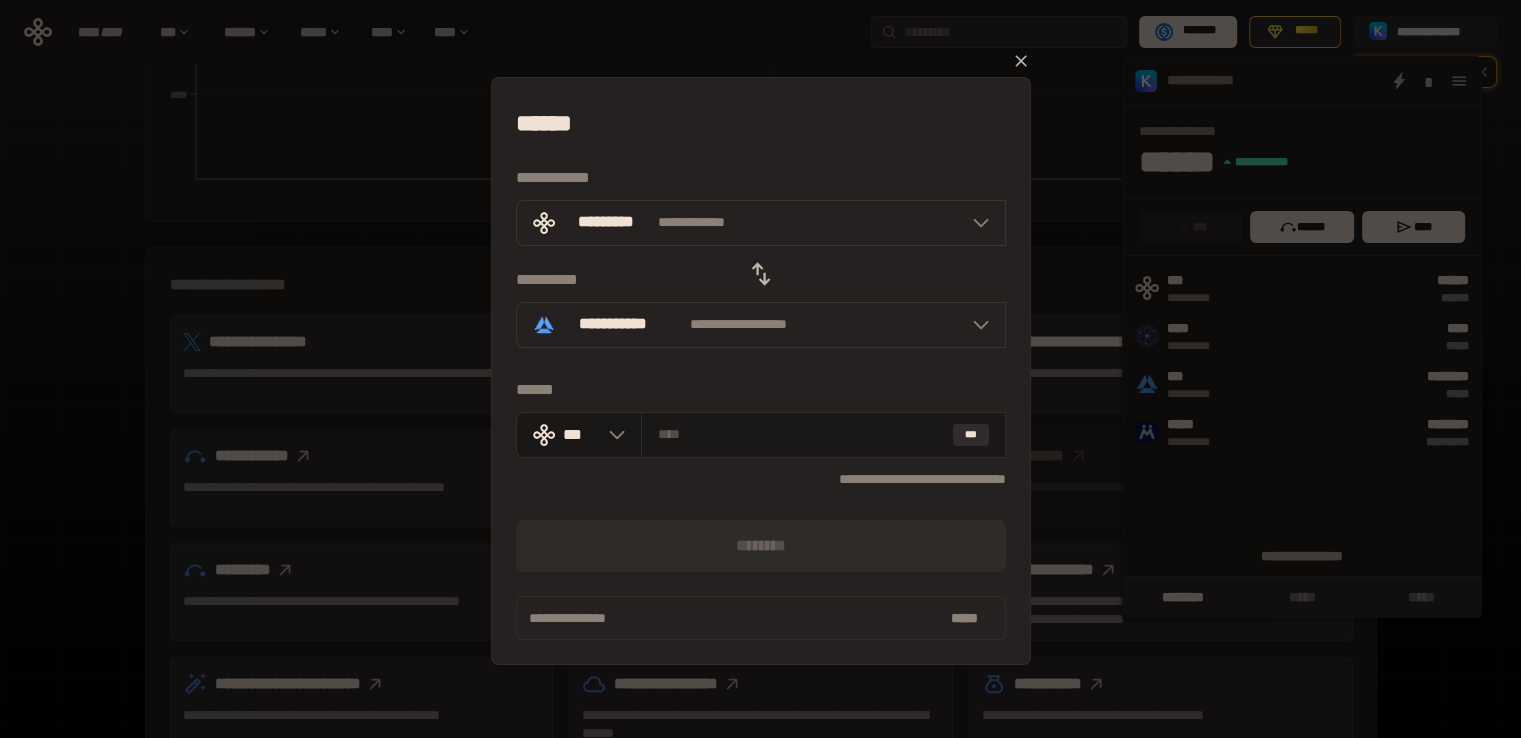click 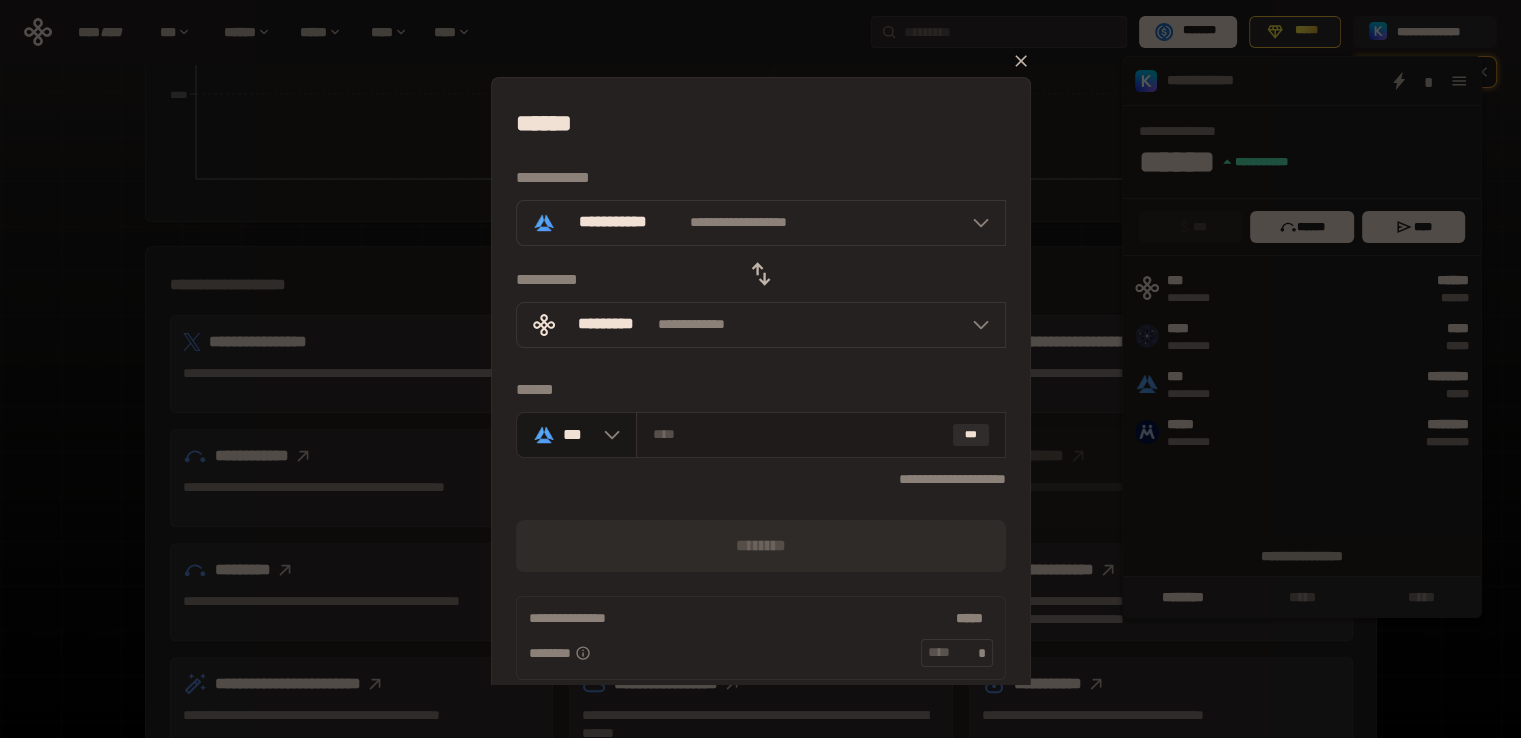 click at bounding box center [799, 434] 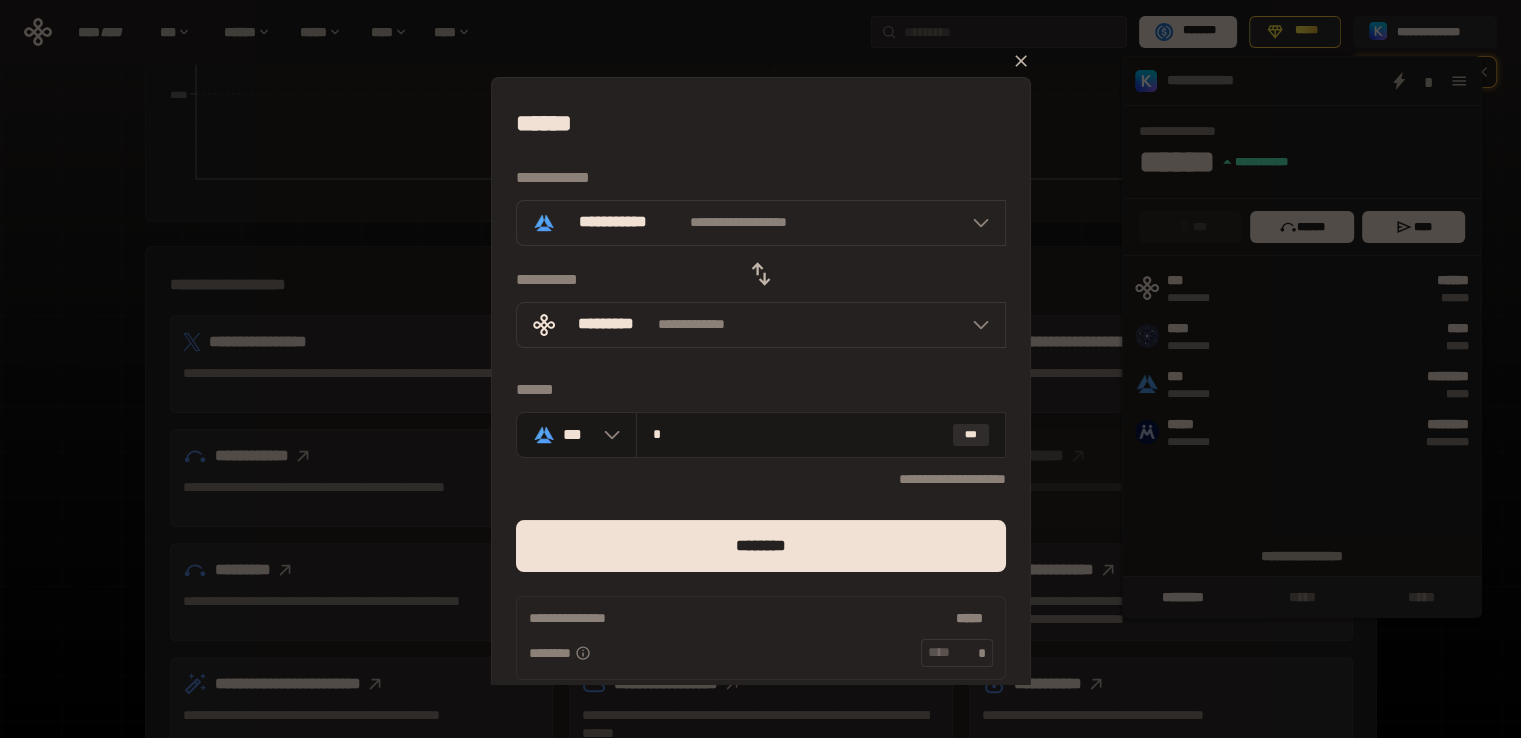 type on "*" 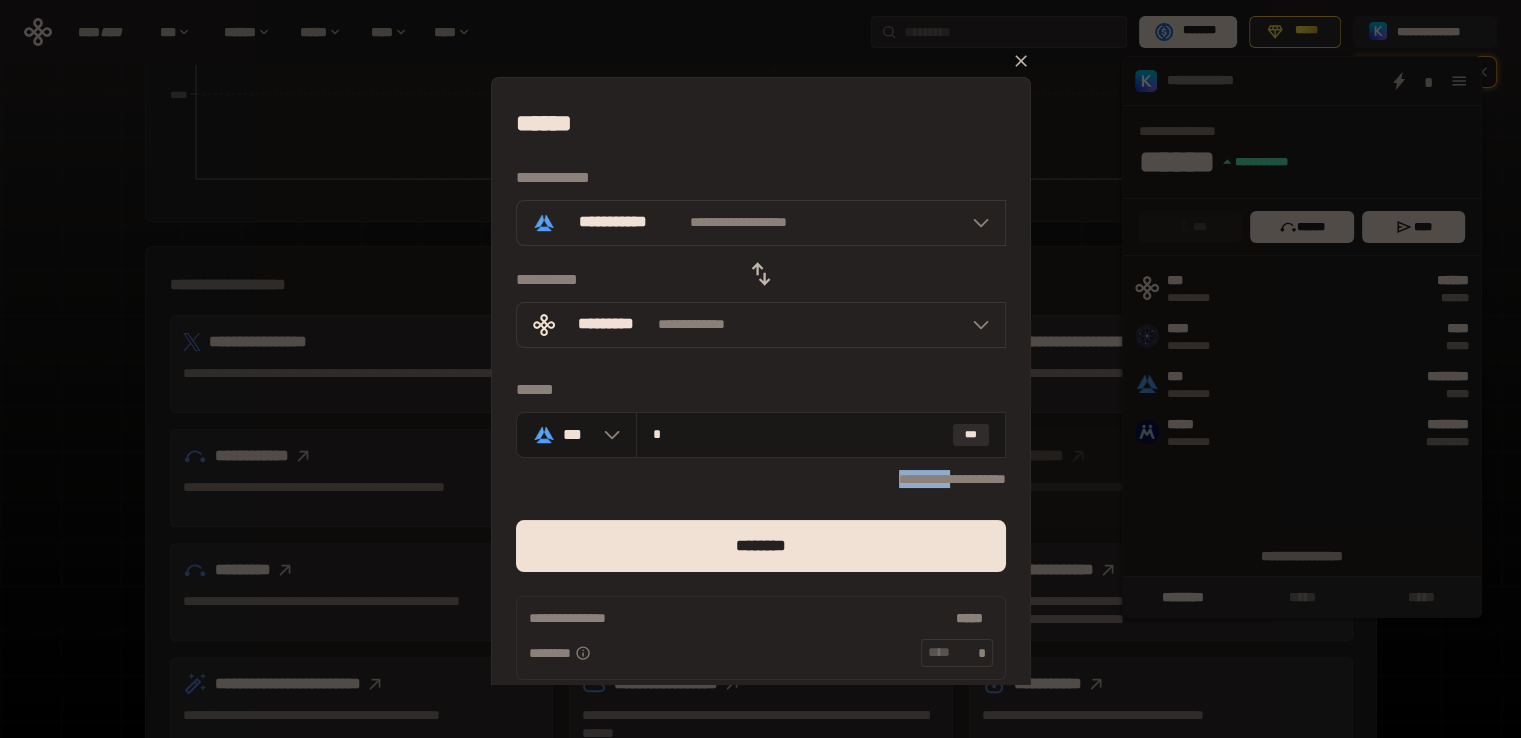drag, startPoint x: 868, startPoint y: 478, endPoint x: 932, endPoint y: 485, distance: 64.381676 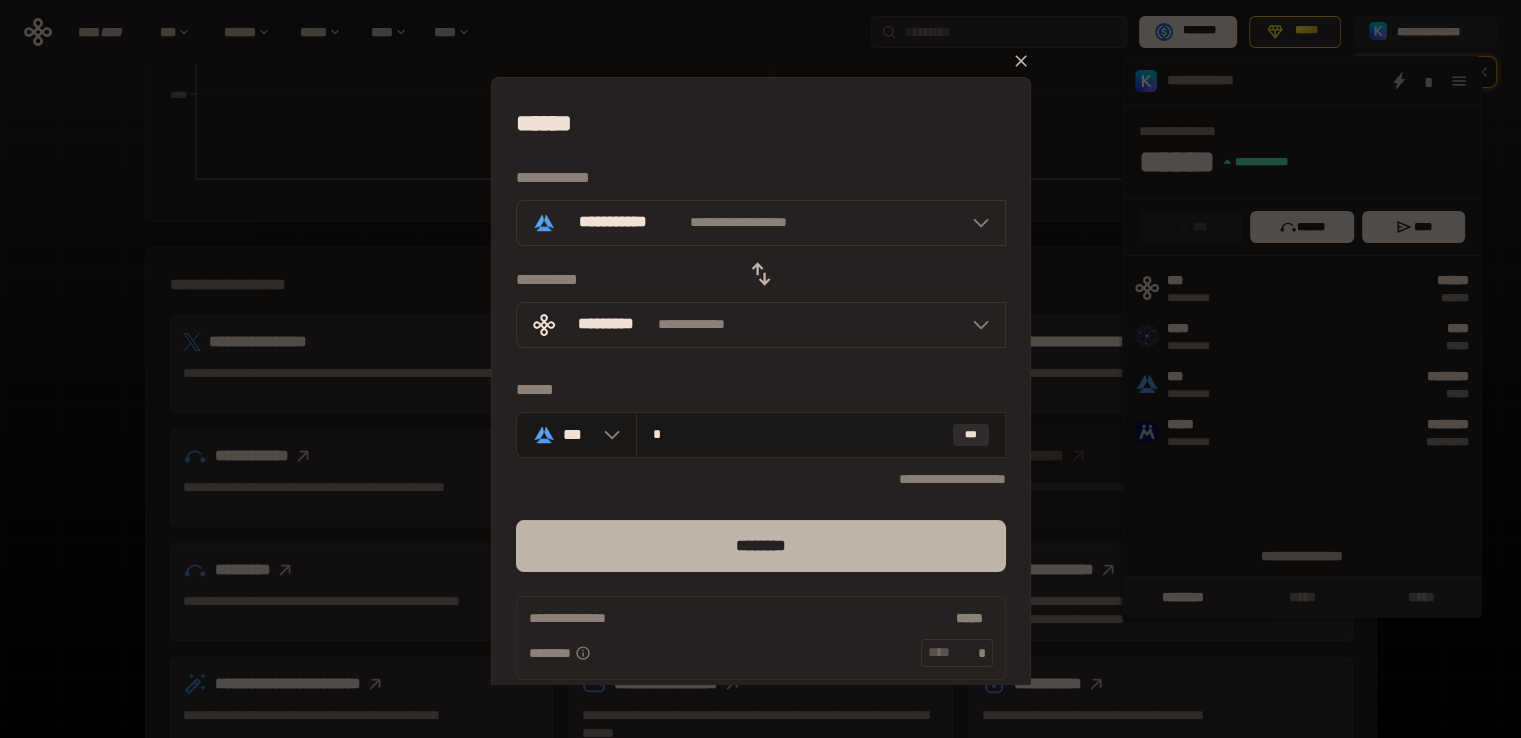 click on "********" at bounding box center (761, 546) 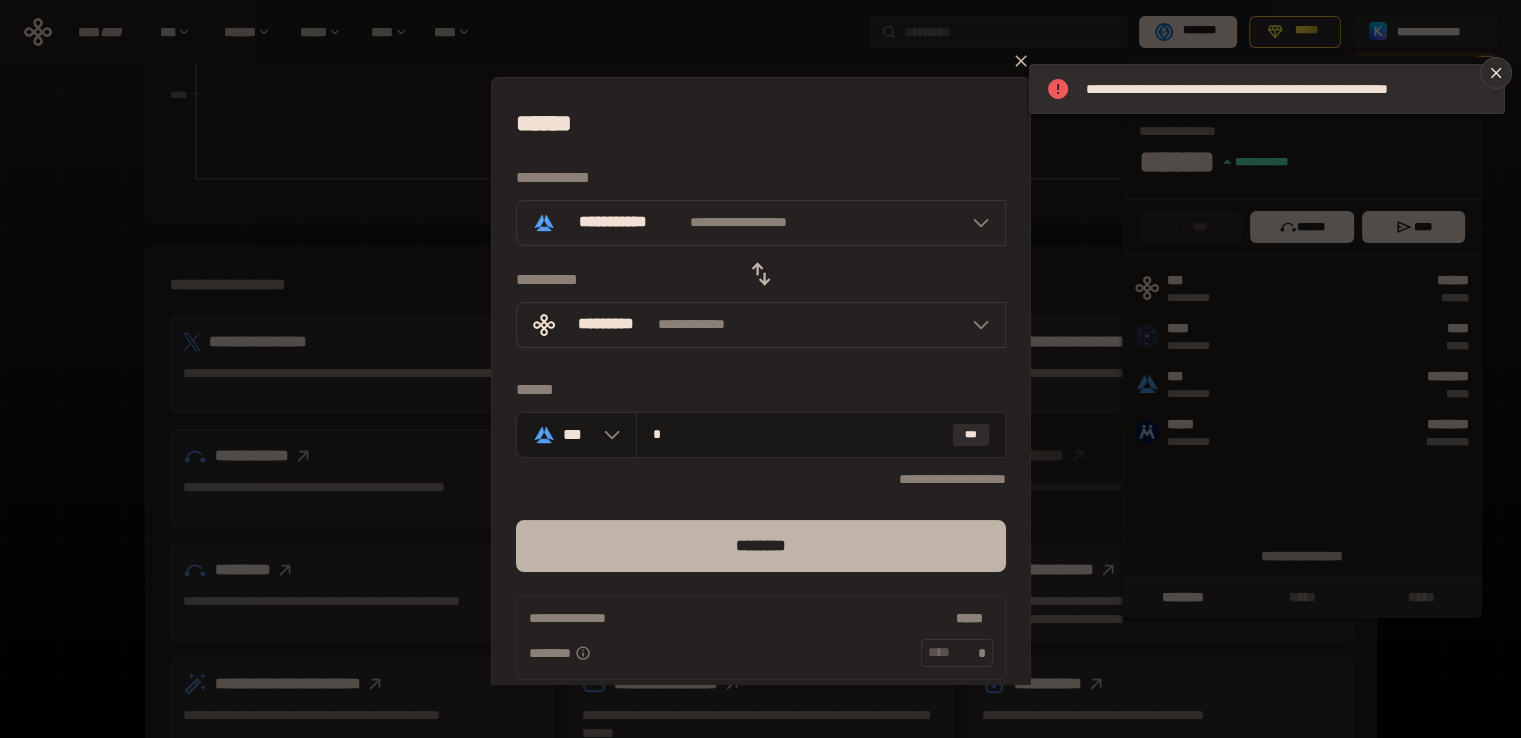 click on "********" at bounding box center (761, 546) 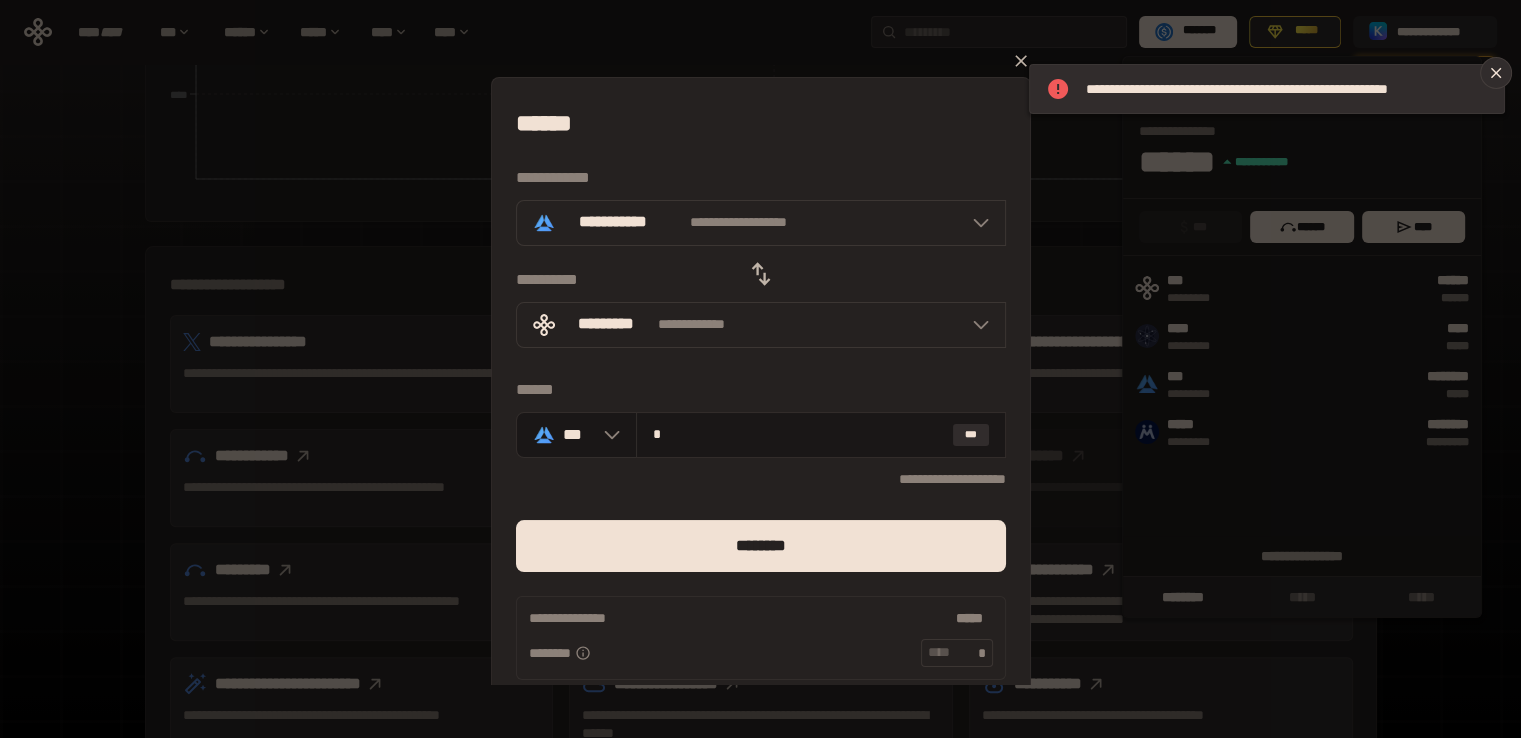 click 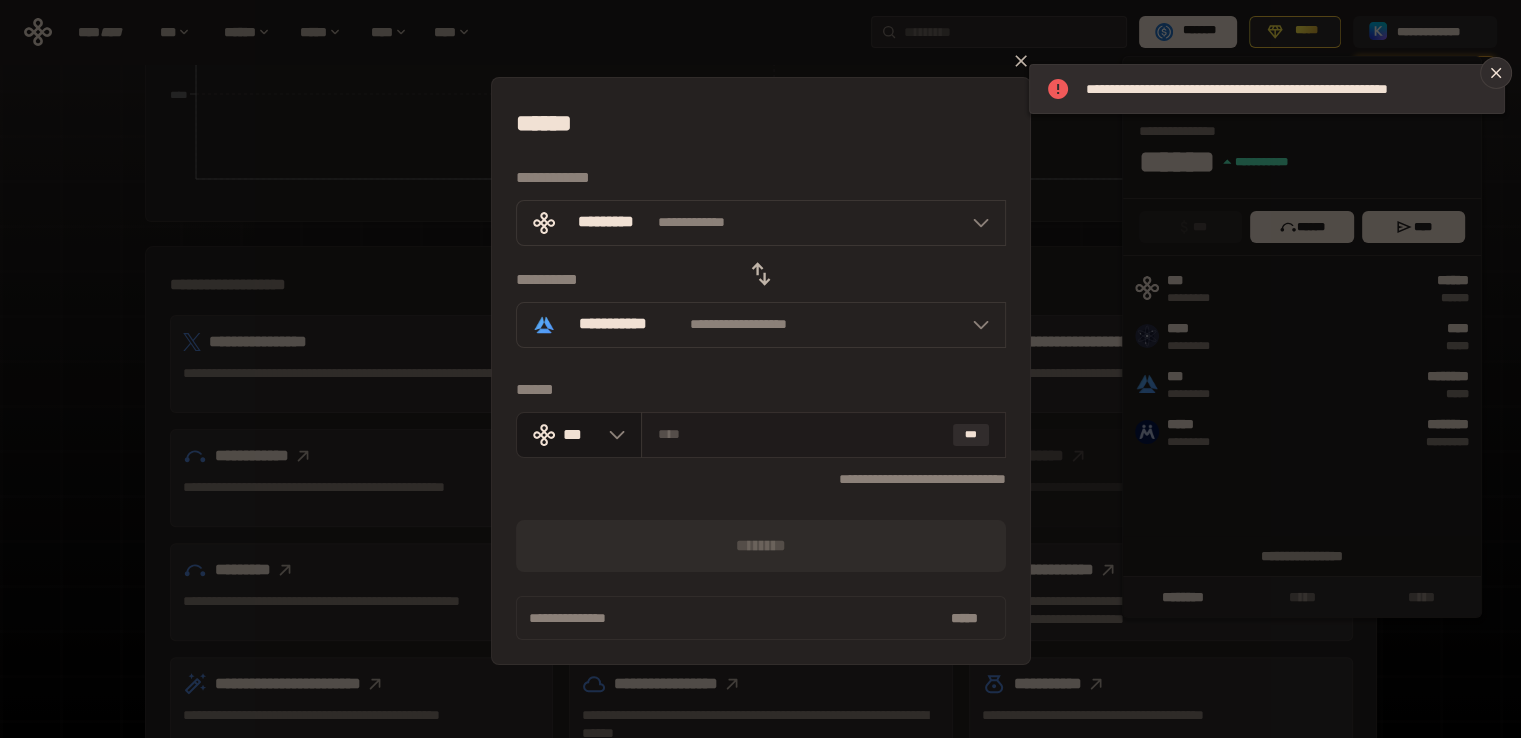 click at bounding box center [801, 434] 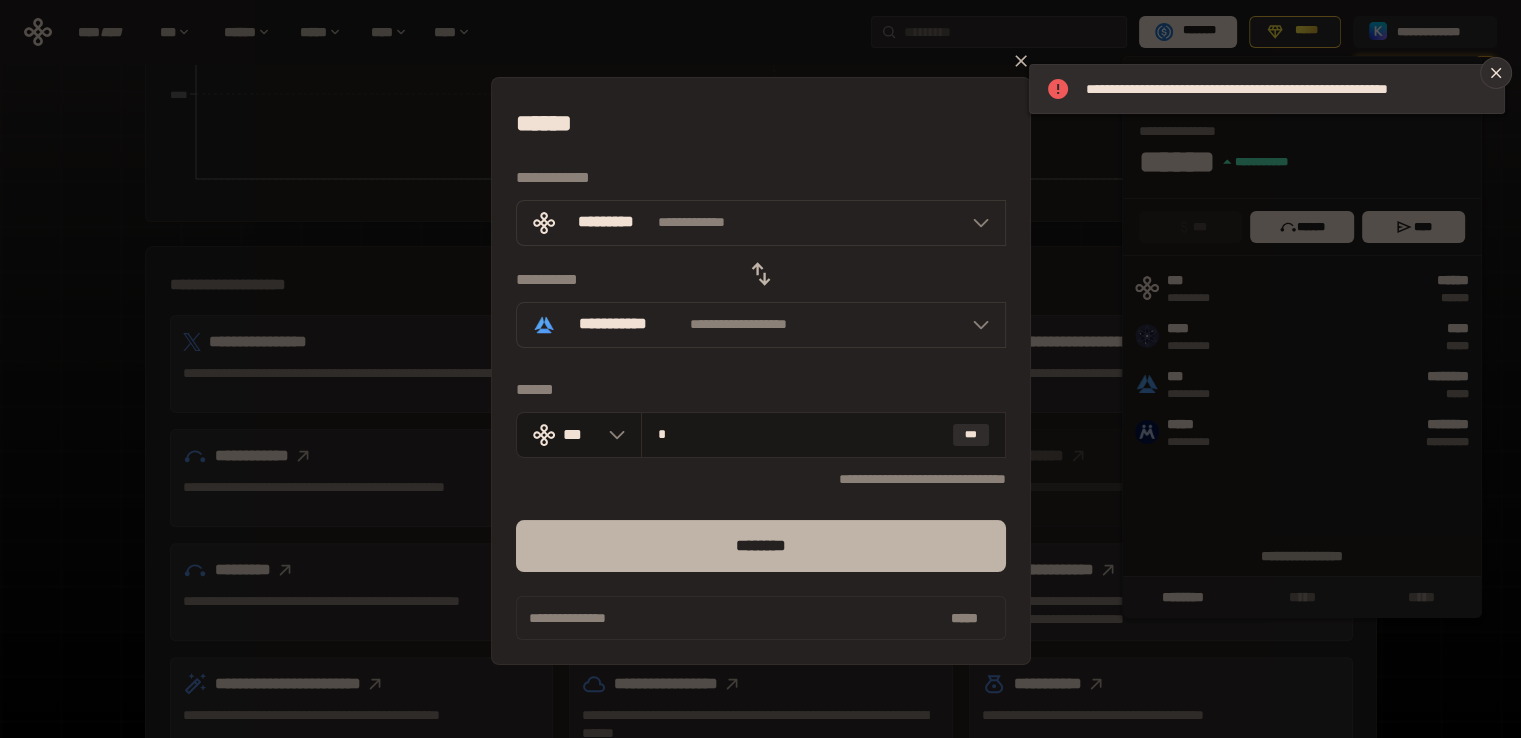 type on "*" 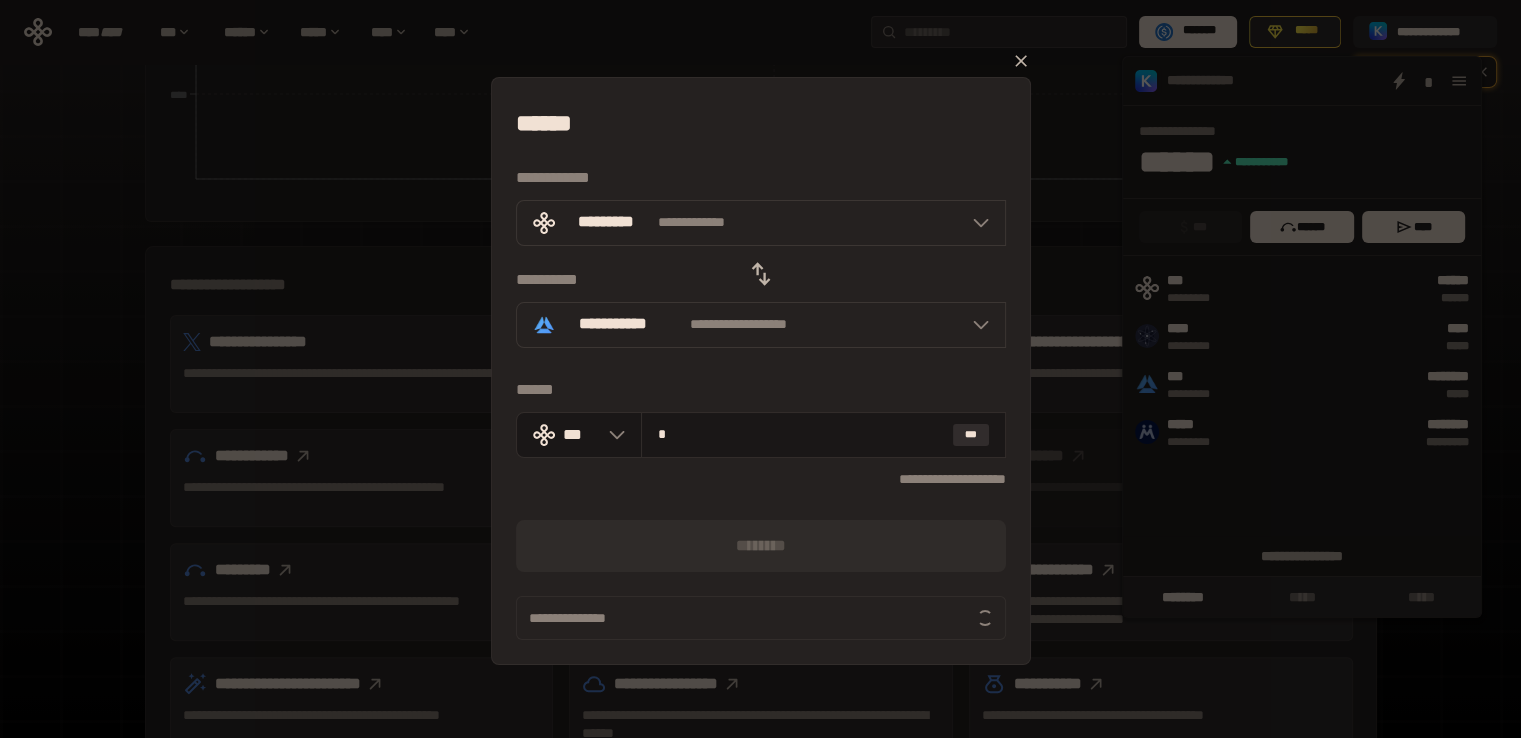 click 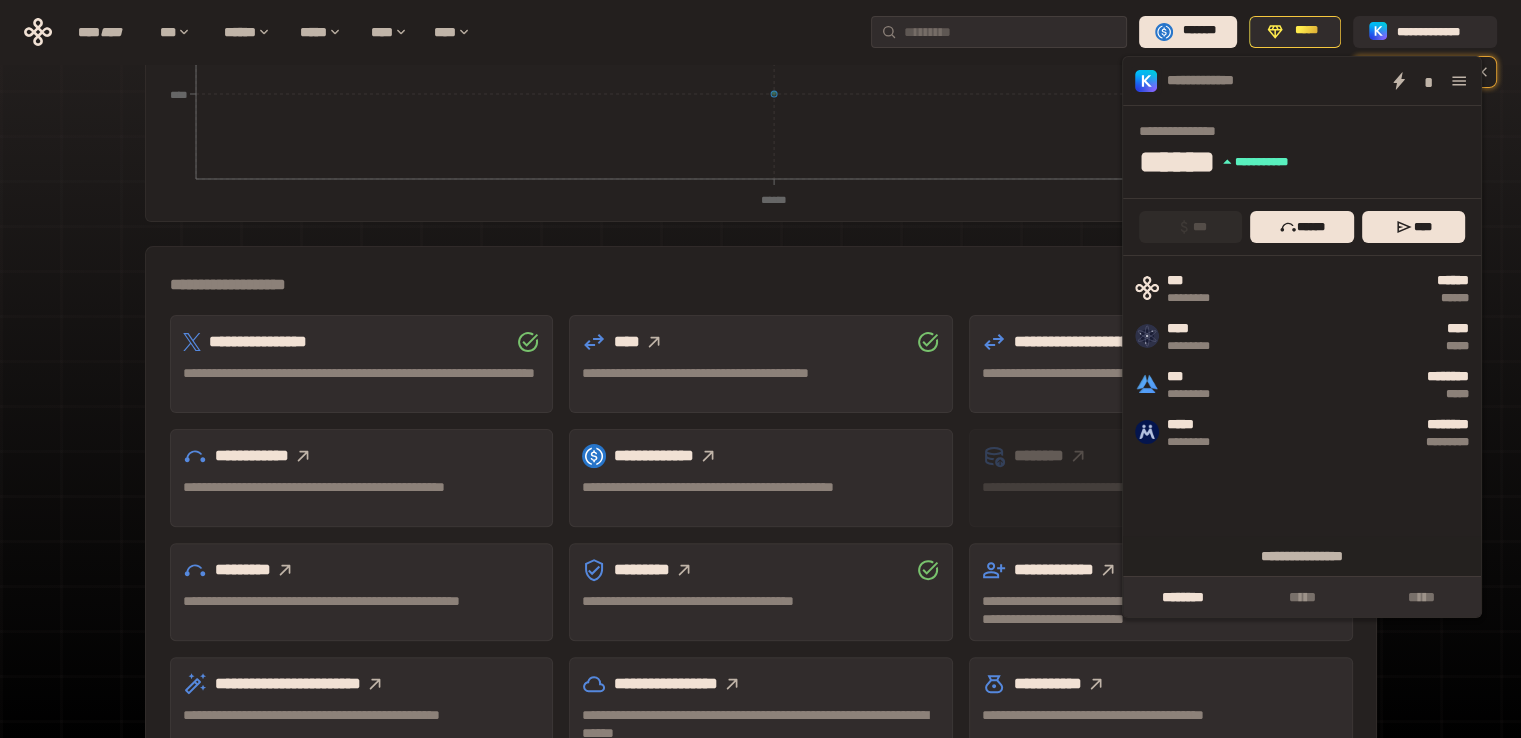 click on "[FIRST] [LAST] [EMAIL] [ADDRESS] [CITY] [STATE] [ZIP] [COUNTRY] [PHONE] [DOB] [AGE] [GENDER] [NATIONALITY] [OCCUPATION] [EMPLOYER] [JOB_TITLE] [MARITAL_STATUS] [RELIGION] [ETHNICITY] [POLITICAL_PARTY] [VOTER_ID] [DRIVING_LICENSE] [PASSPORT_NUMBER] [SOCIAL_SECURITY_NUMBER] [CREDIT_CARD_NUMBER]" at bounding box center (761, 513) 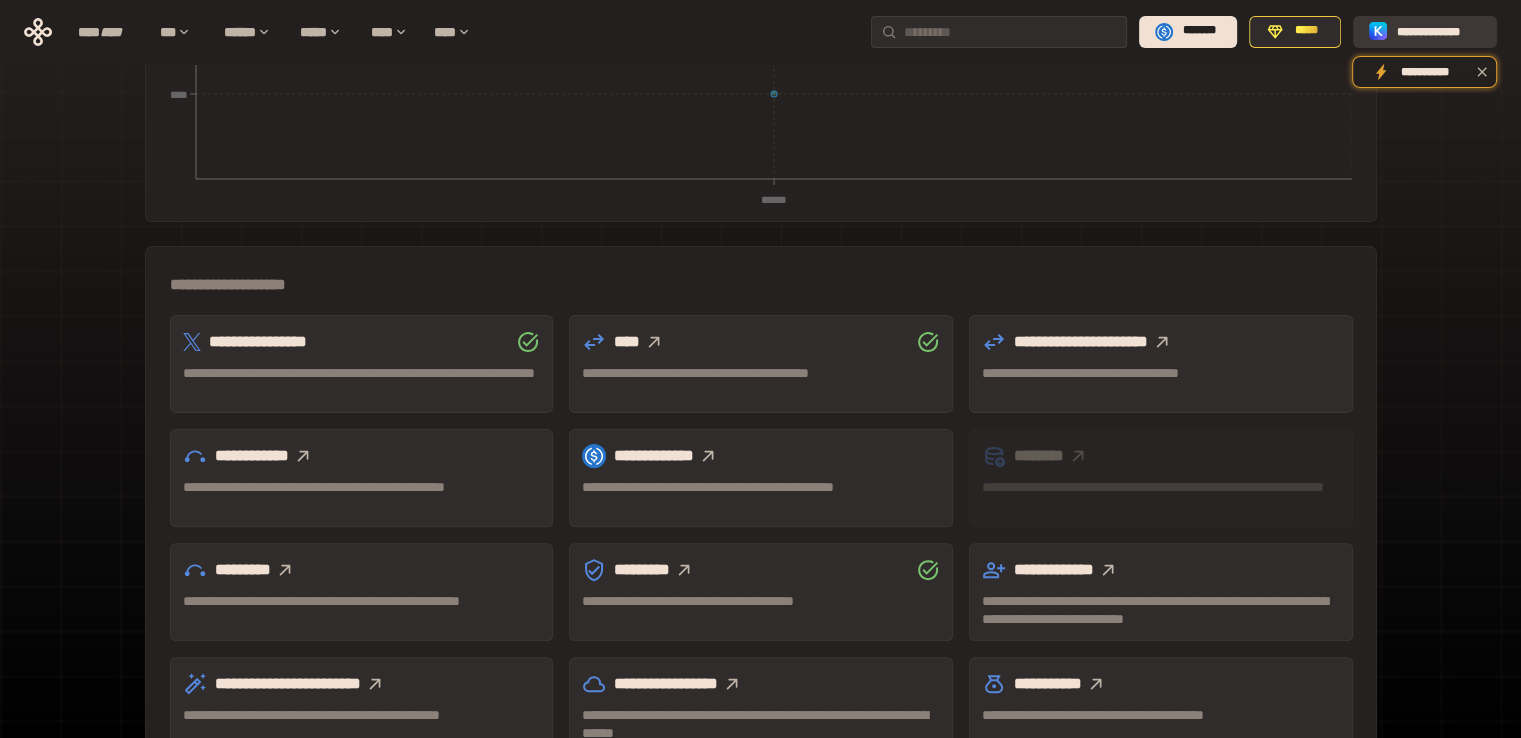 click on "**********" at bounding box center (1439, 31) 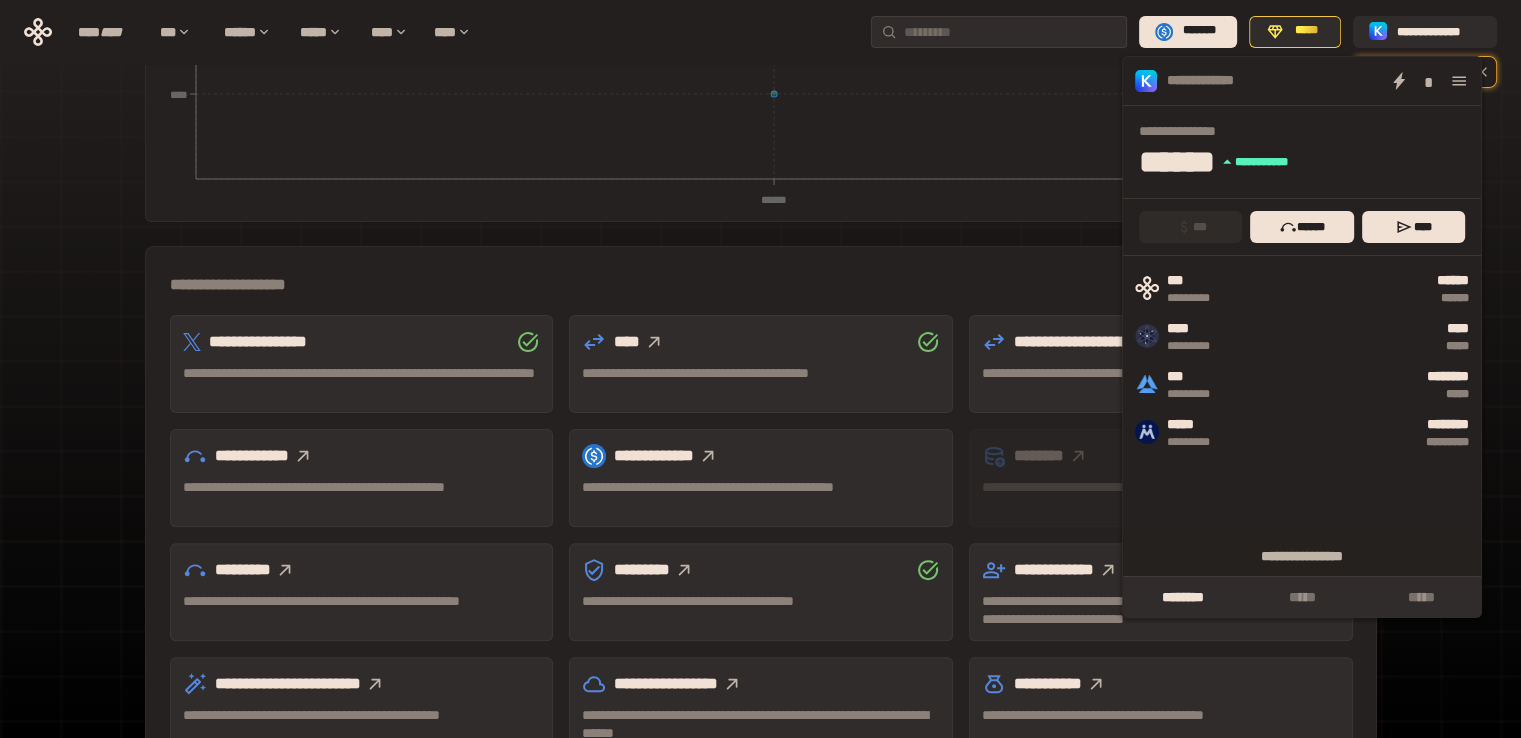 click 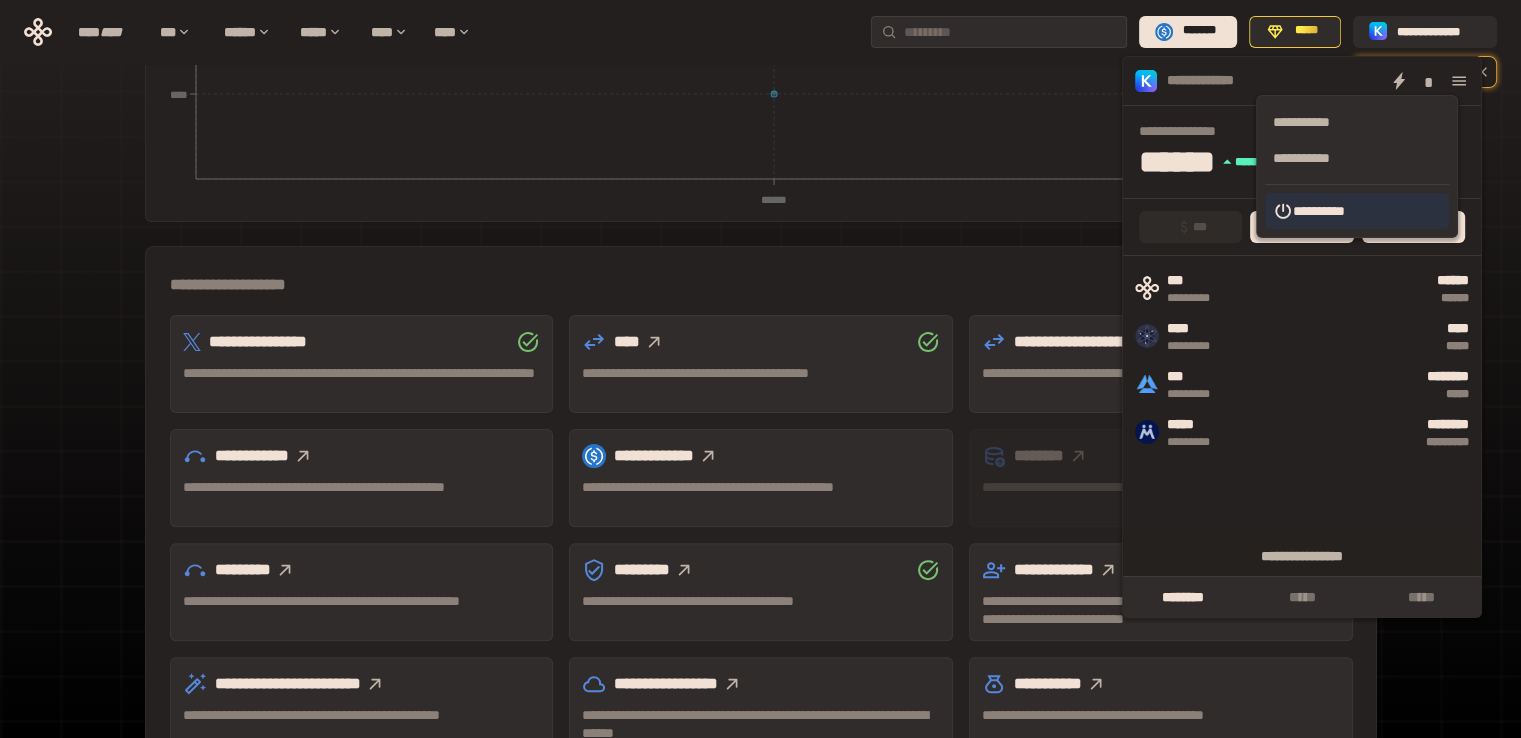 click on "**********" at bounding box center [1357, 211] 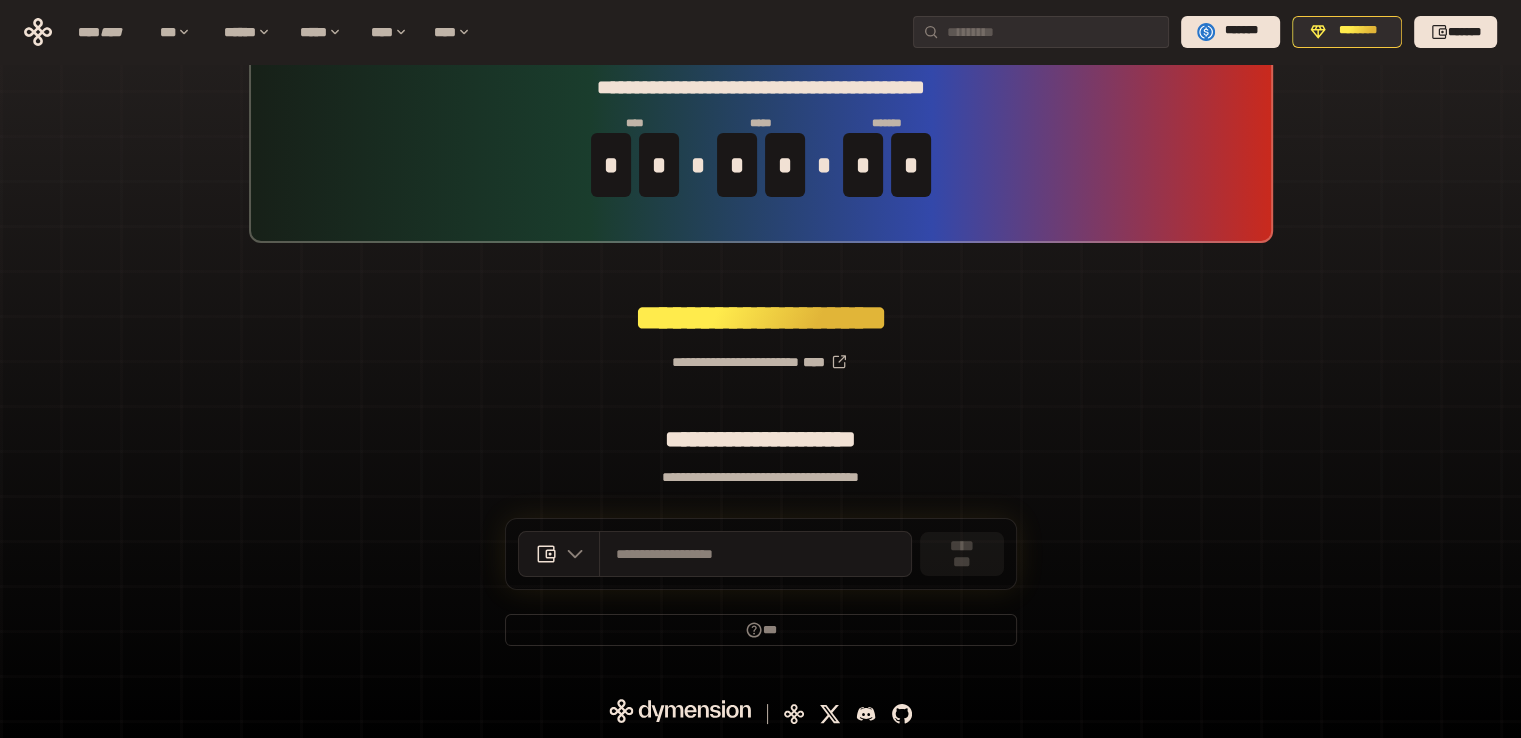 scroll, scrollTop: 44, scrollLeft: 0, axis: vertical 